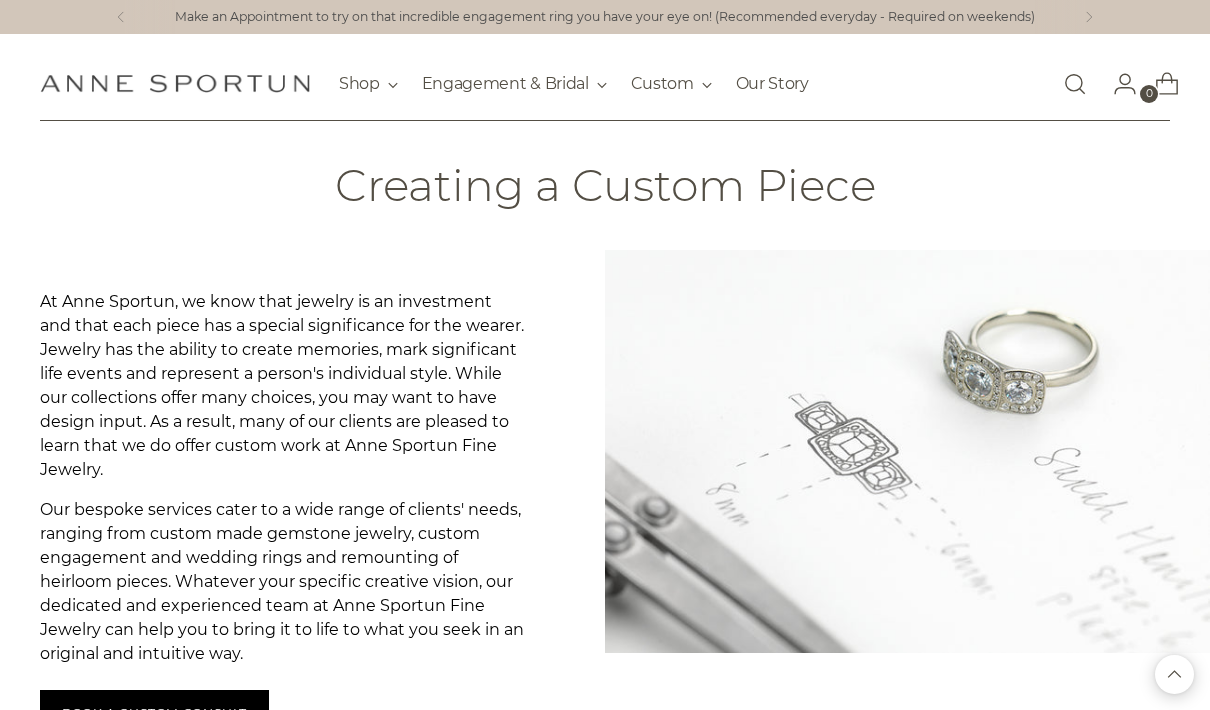 scroll, scrollTop: 3105, scrollLeft: 0, axis: vertical 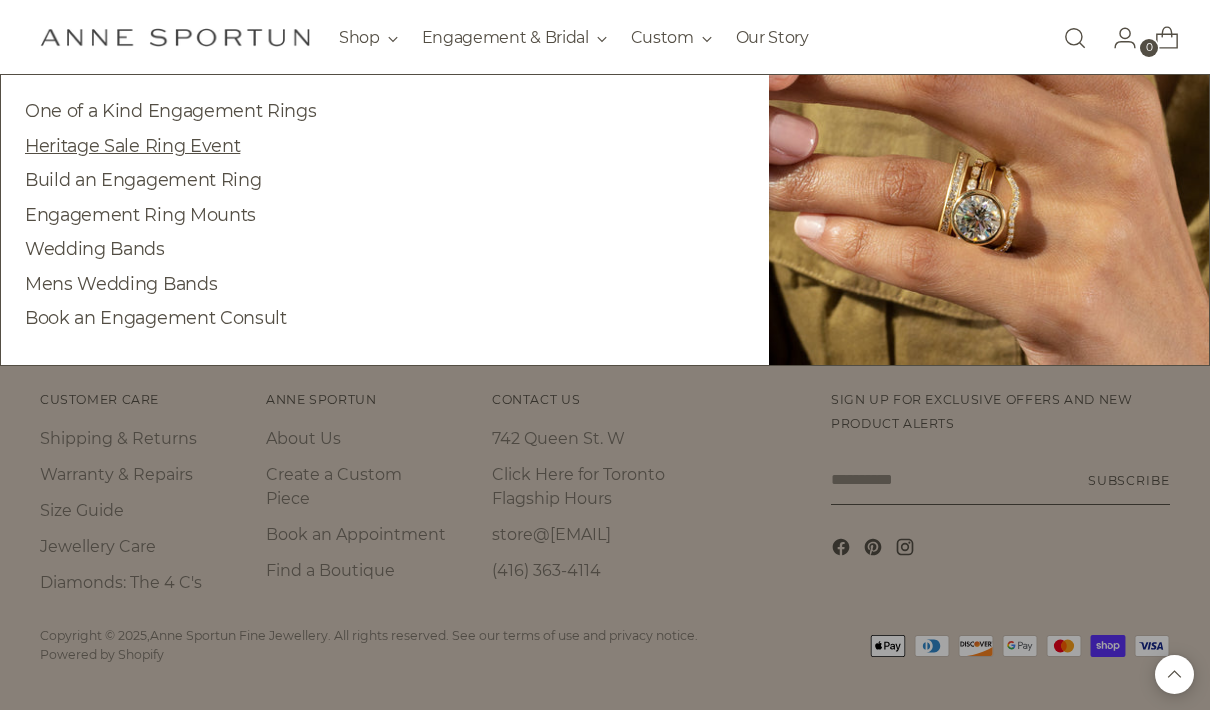 click on "Heritage Sale Ring Event" at bounding box center [132, 145] 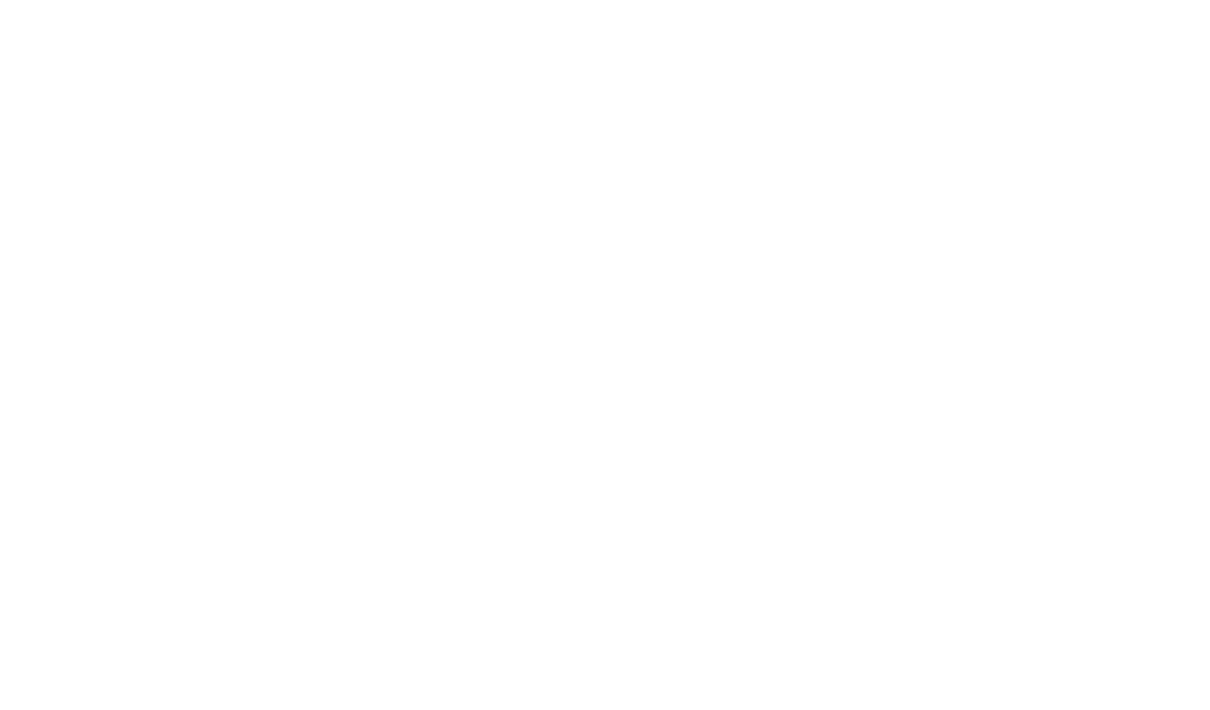 scroll, scrollTop: 0, scrollLeft: 0, axis: both 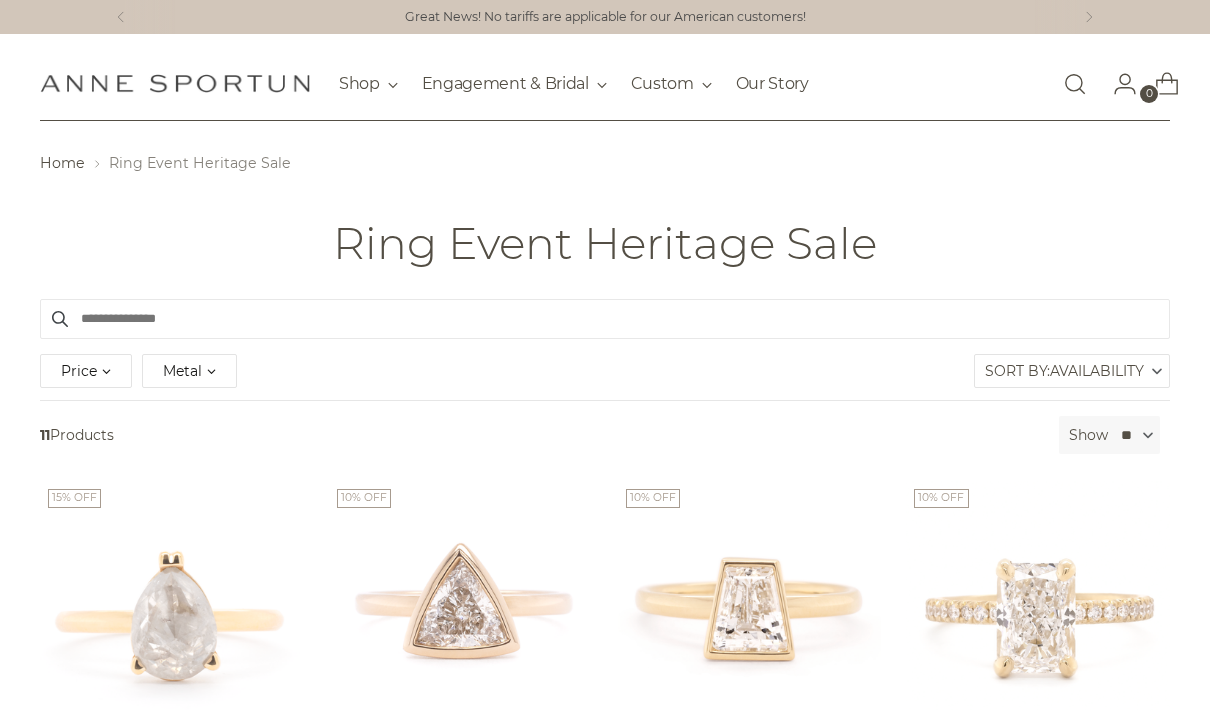 click on "Anne Sportun Fine Jewellery
Shop
Gift Guide
In-Stock & Ready to Ship
New & Fresh
Precious Milestones
Archive Collection
By Category
Earrings
Necklaces" at bounding box center [605, 83] 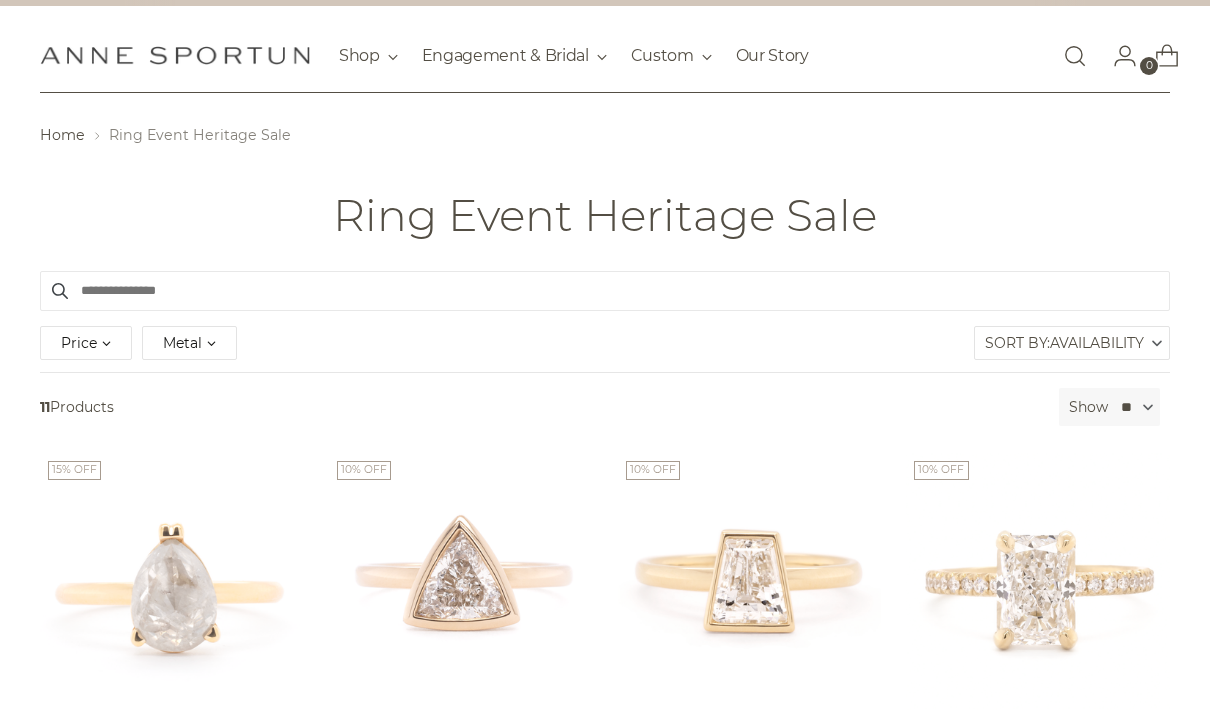 scroll, scrollTop: 0, scrollLeft: 0, axis: both 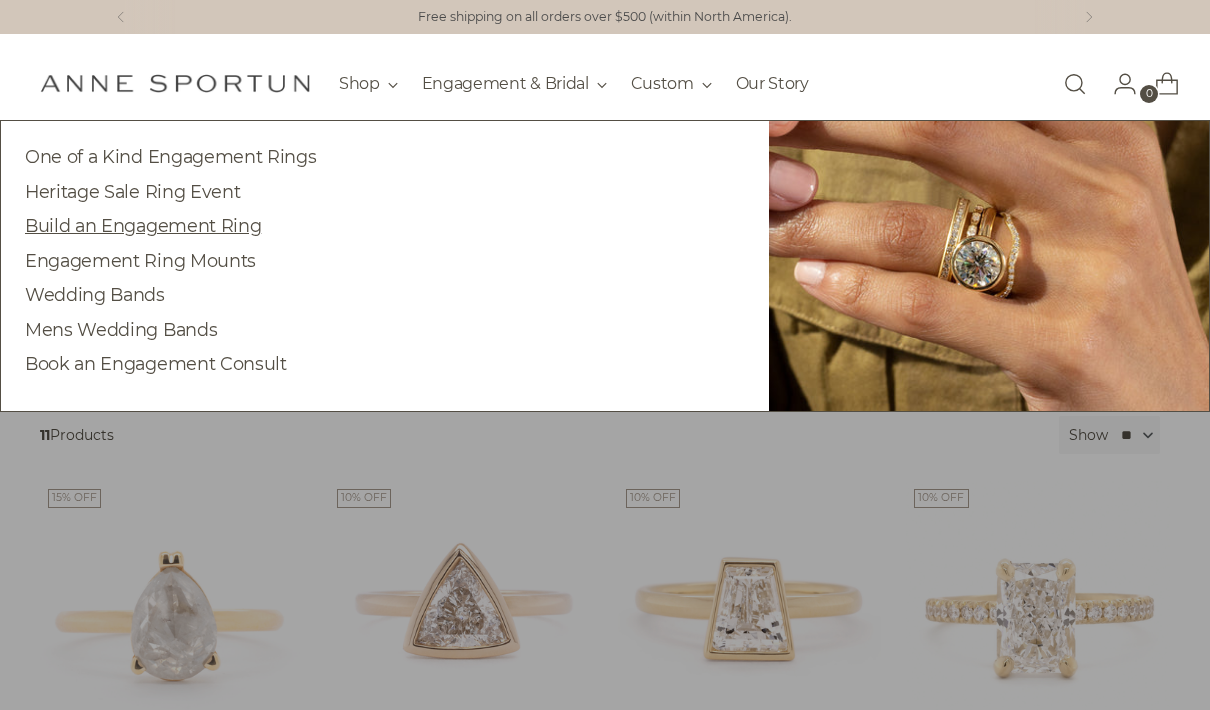 click on "Build an Engagement Ring" at bounding box center (143, 225) 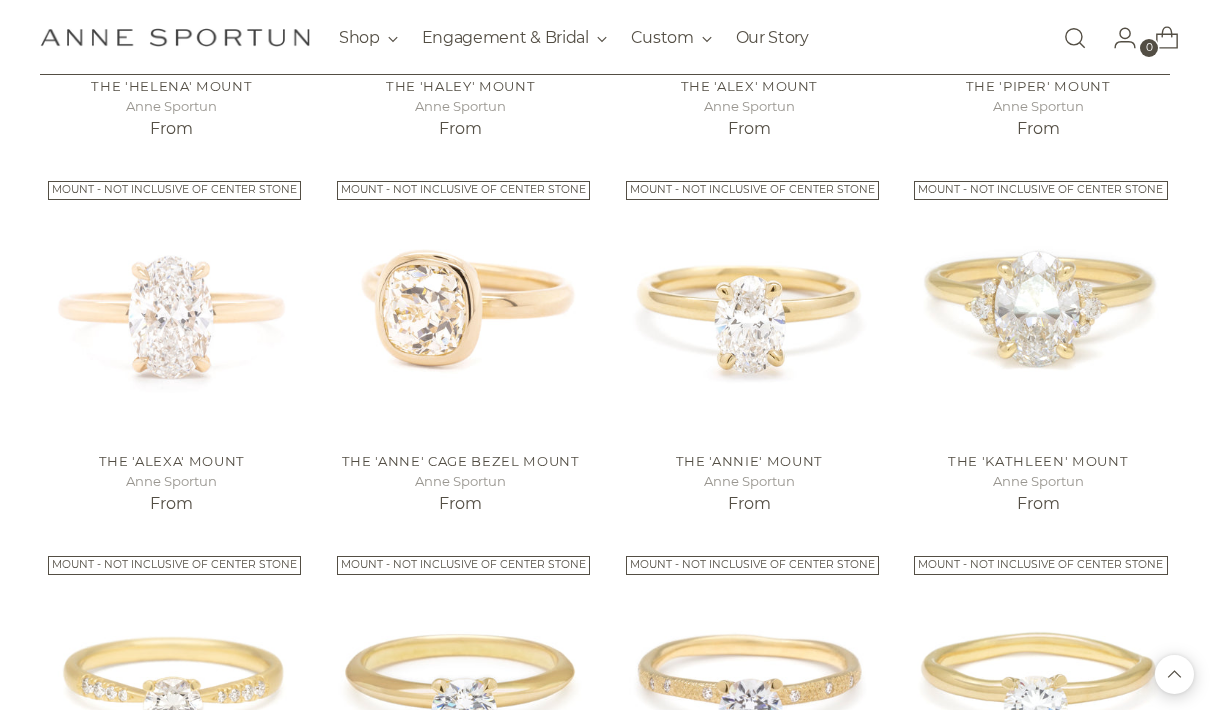 scroll, scrollTop: 763, scrollLeft: 0, axis: vertical 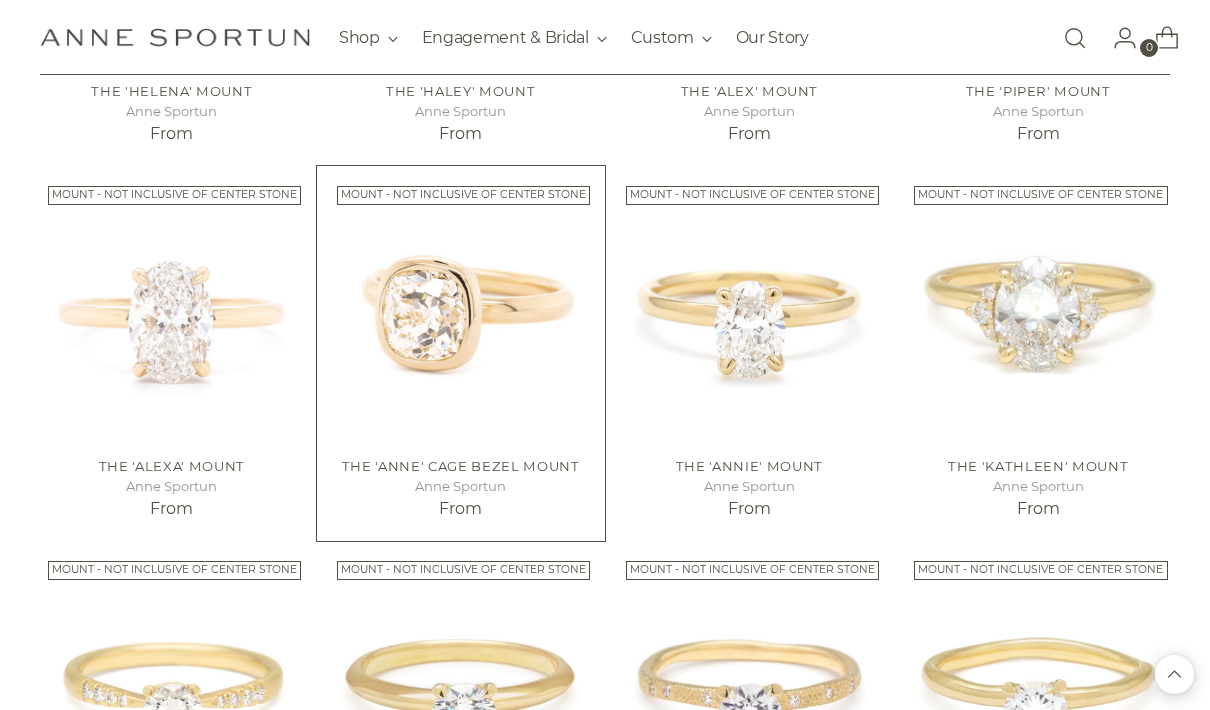 click at bounding box center (461, 310) 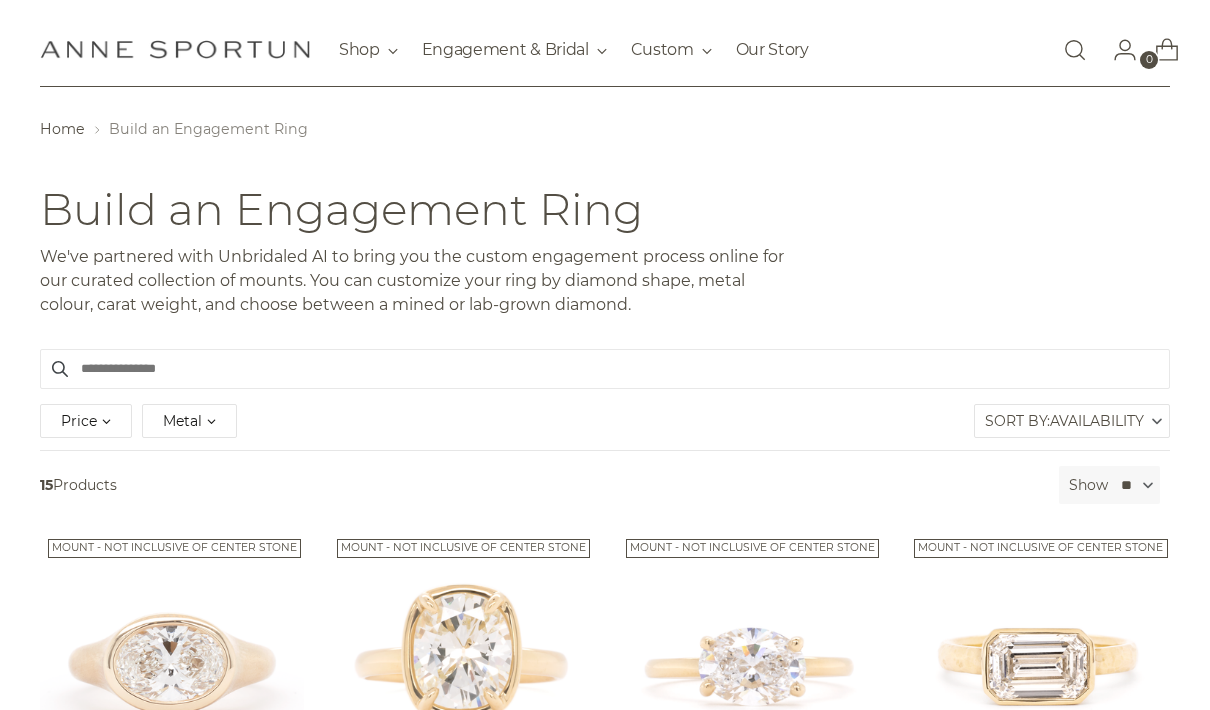 scroll, scrollTop: 0, scrollLeft: 0, axis: both 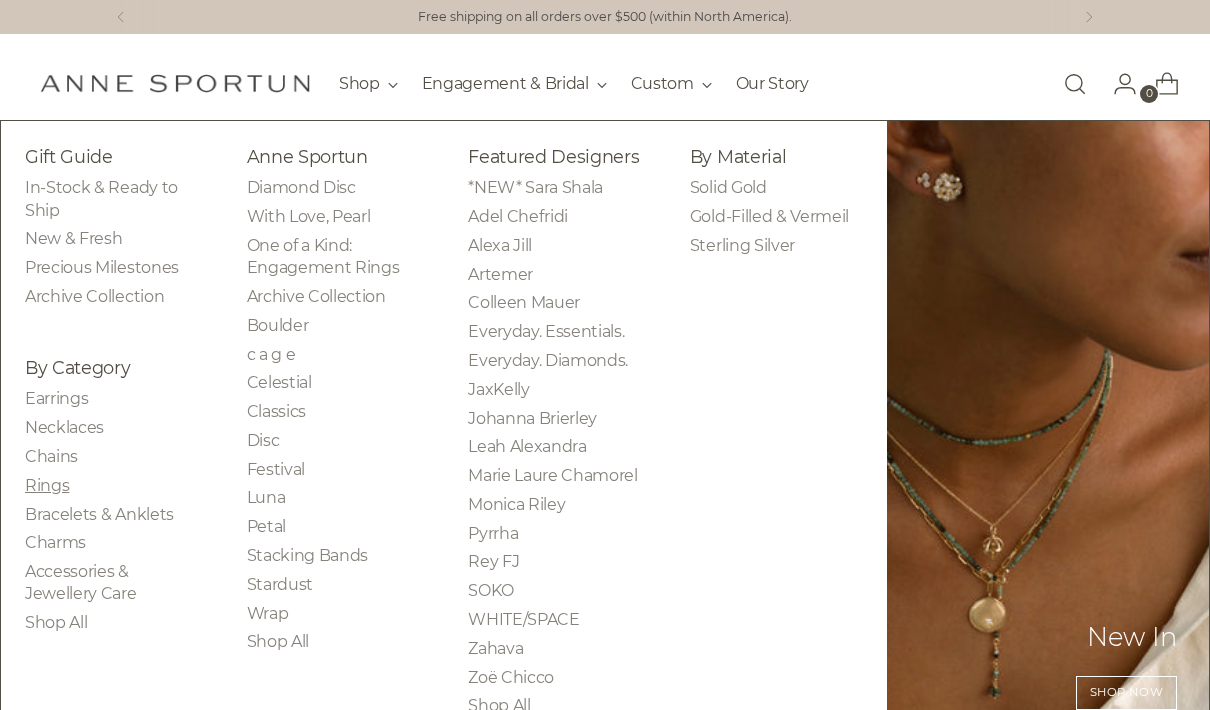 click on "Rings" at bounding box center (47, 485) 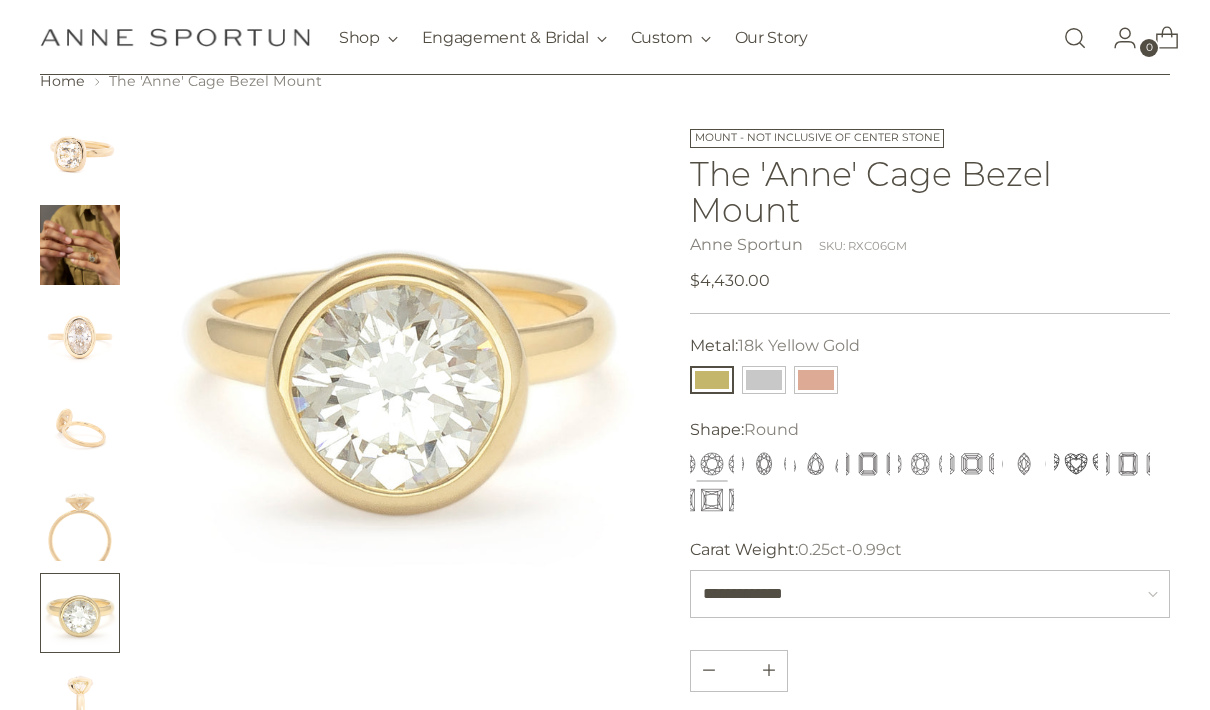 scroll, scrollTop: 284, scrollLeft: 0, axis: vertical 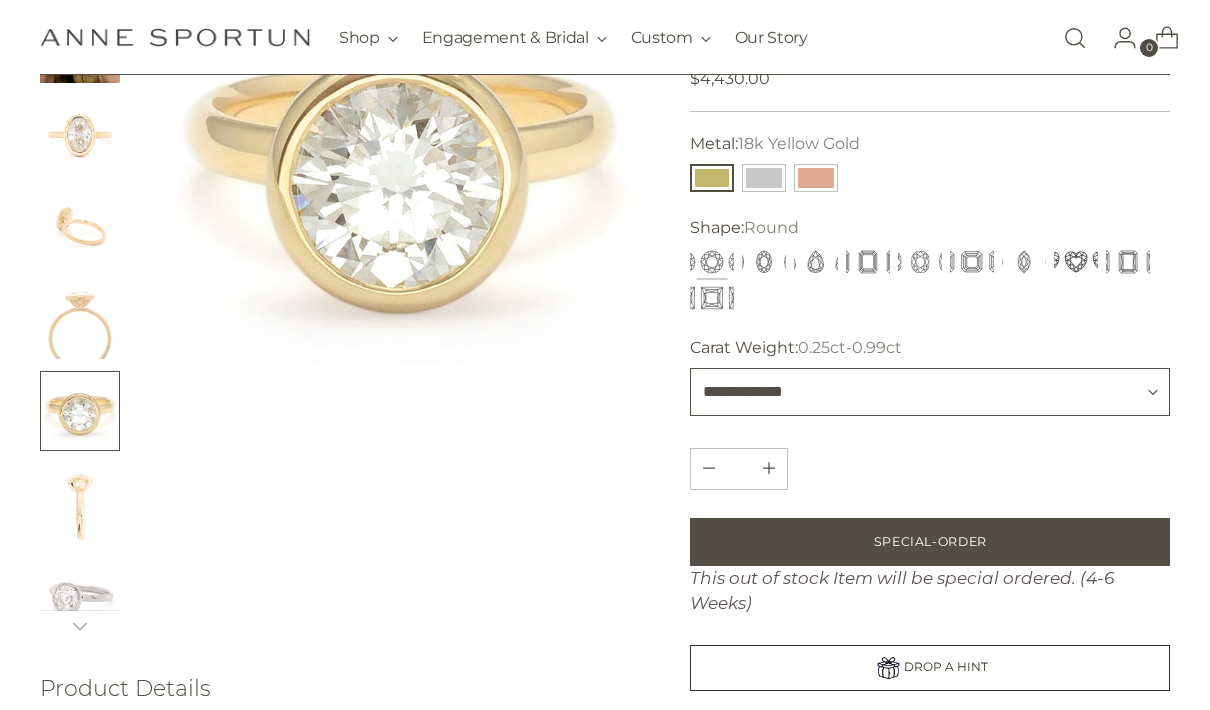 click on "**********" at bounding box center (930, 392) 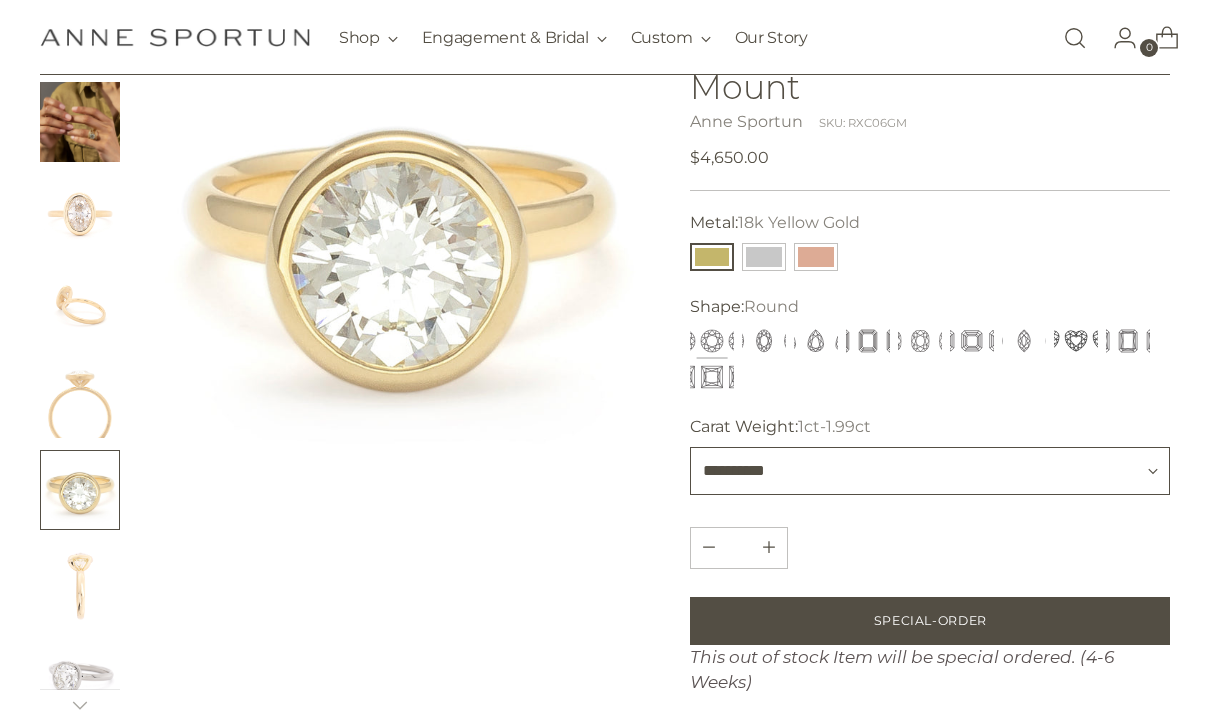 scroll, scrollTop: 179, scrollLeft: 0, axis: vertical 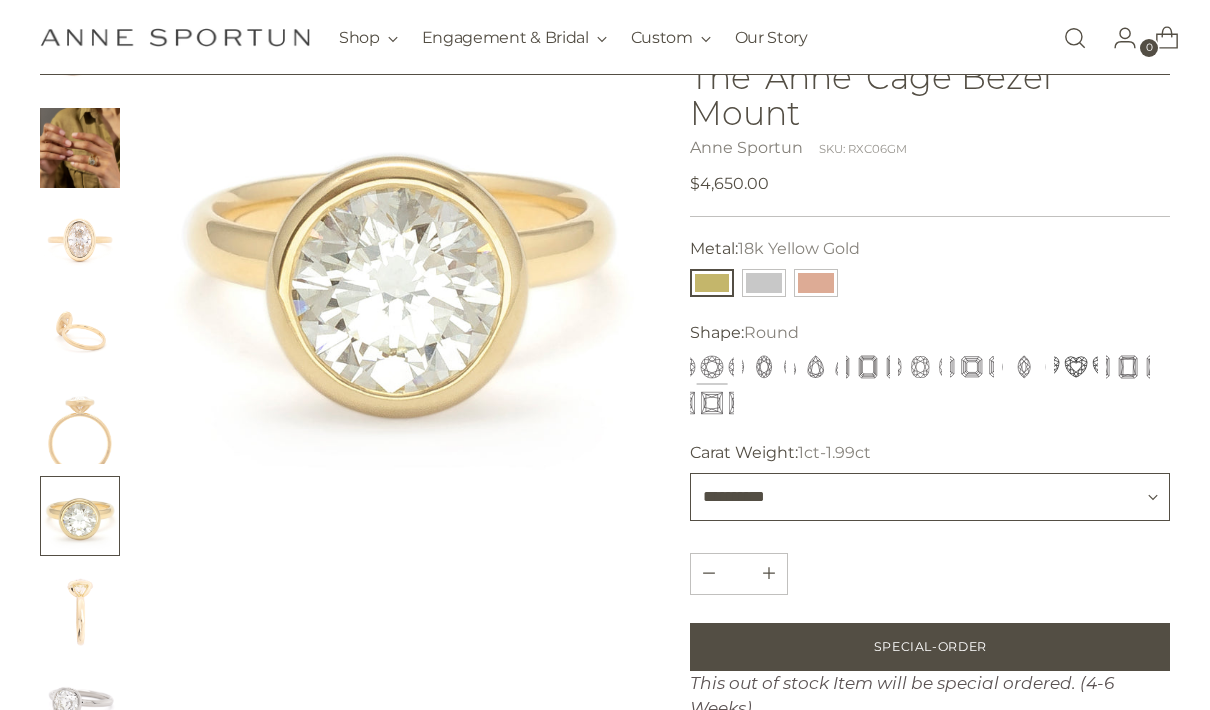 click on "**********" at bounding box center [930, 497] 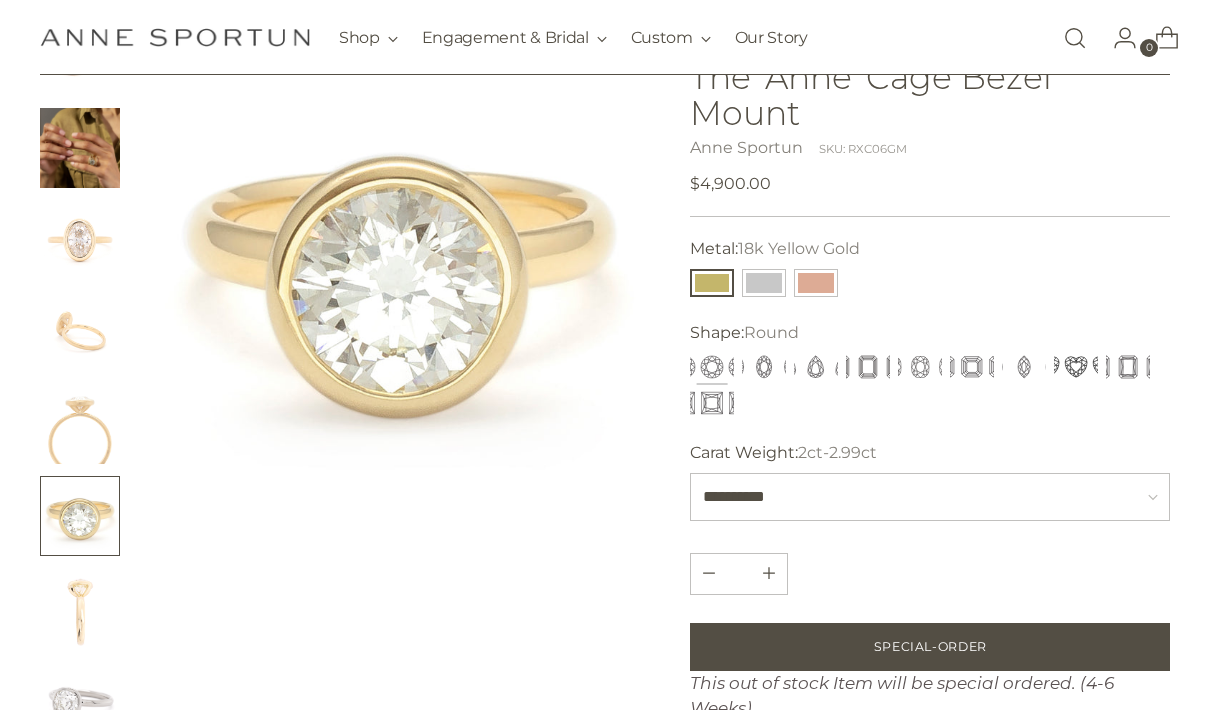 click at bounding box center (80, 148) 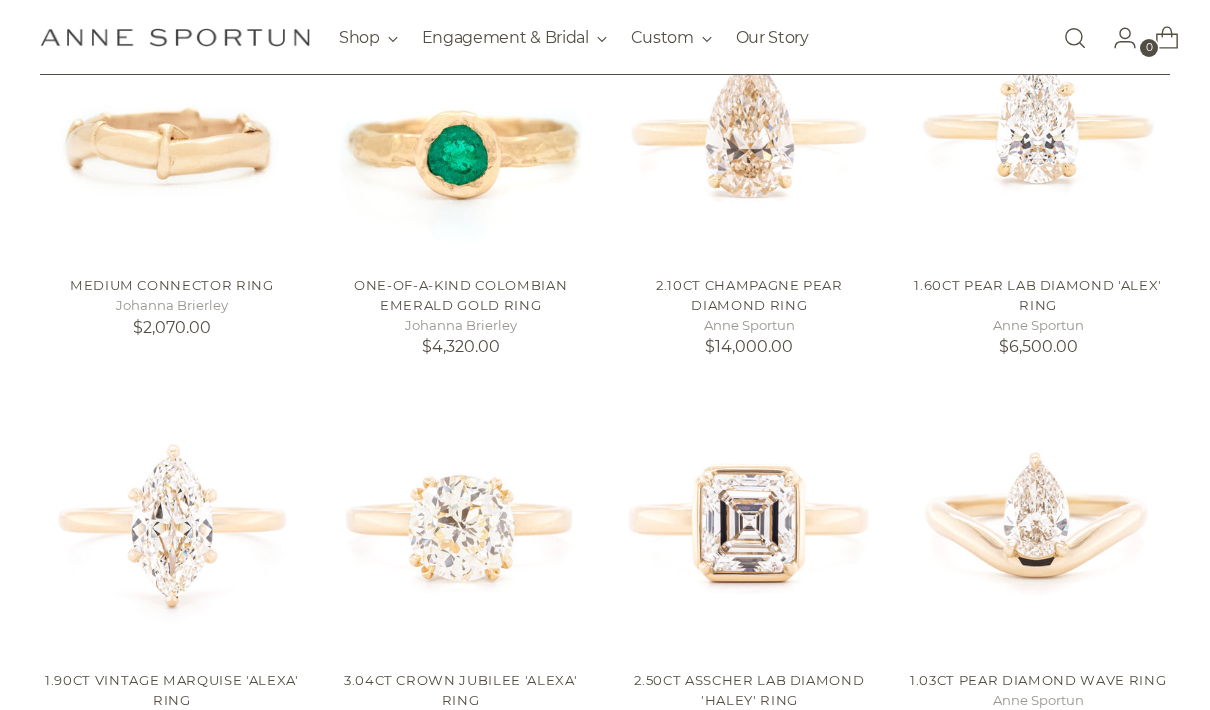 scroll, scrollTop: 486, scrollLeft: 0, axis: vertical 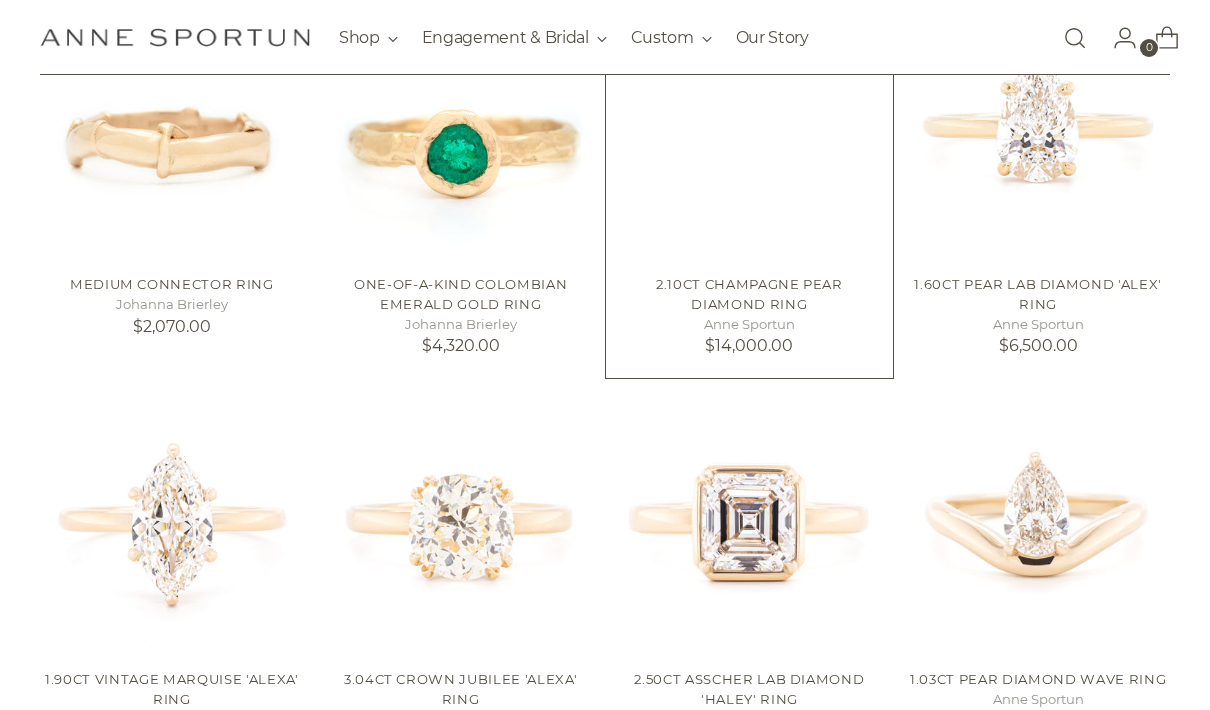 click at bounding box center (750, 127) 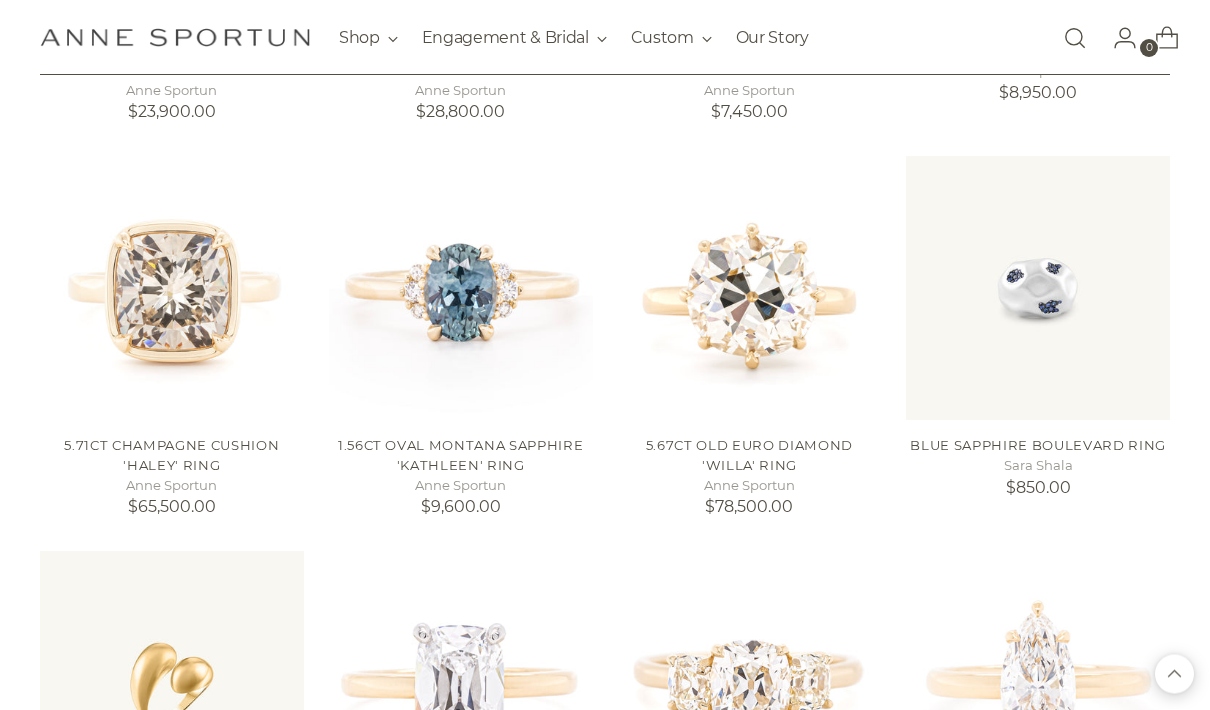 scroll, scrollTop: 1395, scrollLeft: 0, axis: vertical 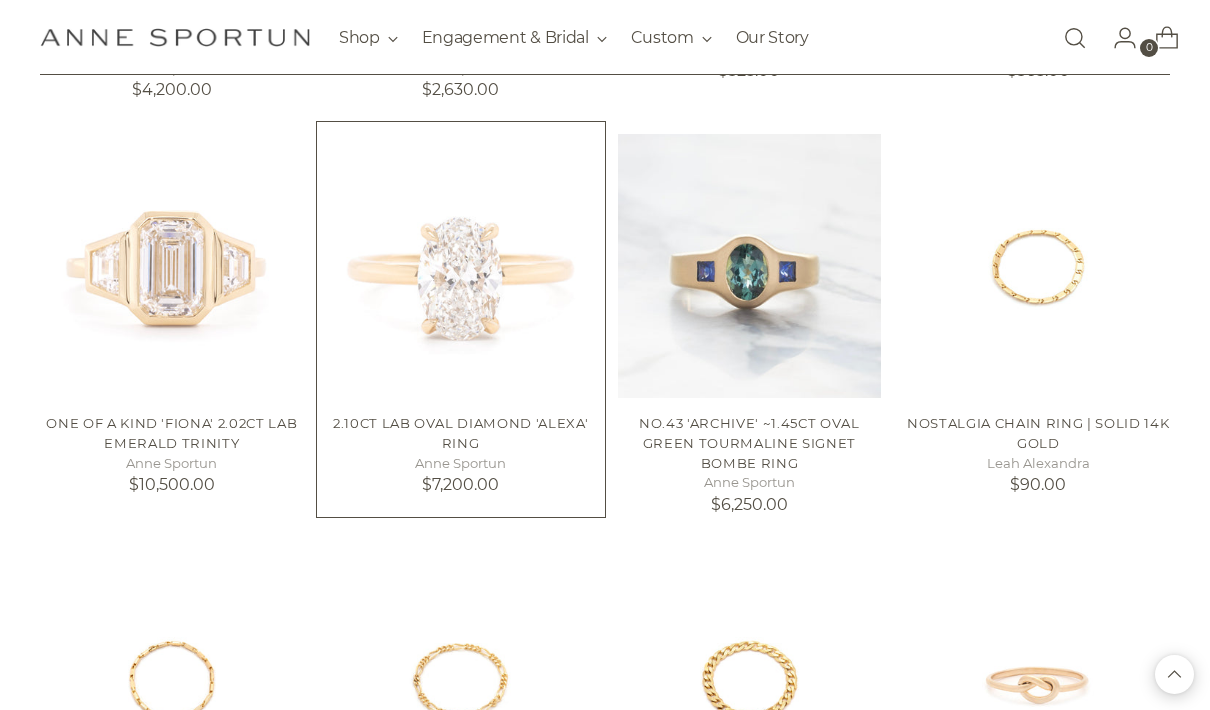 click at bounding box center (461, 266) 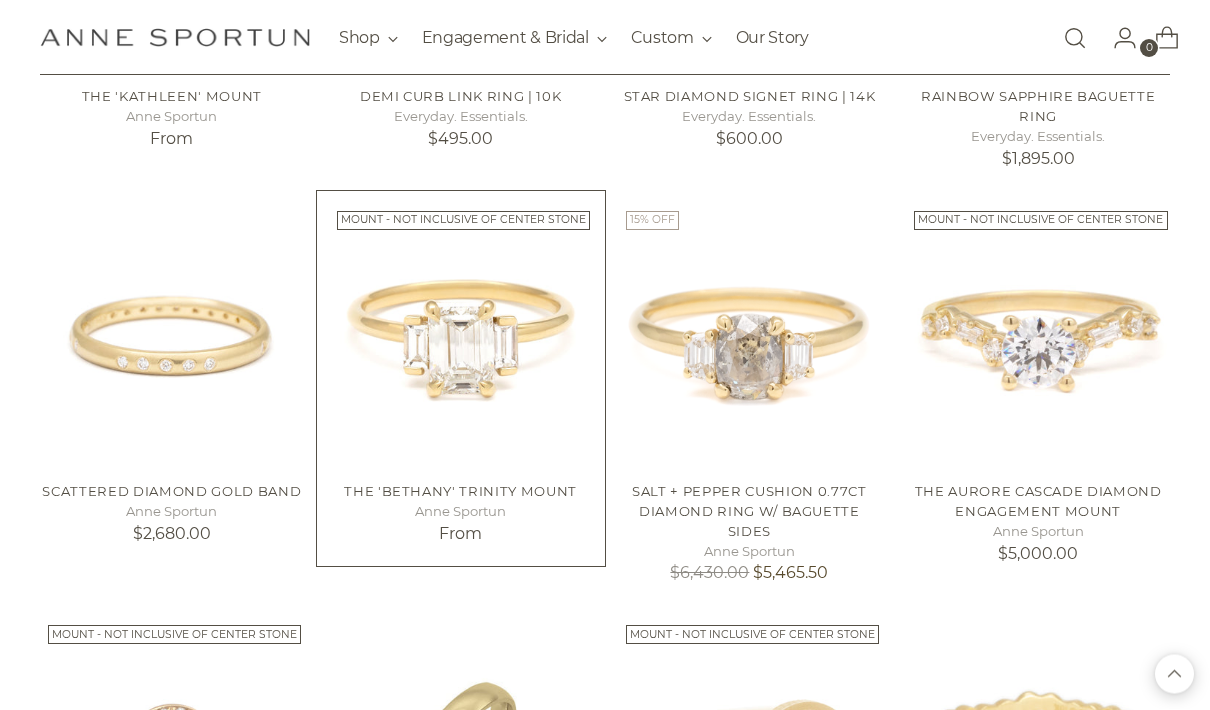 scroll, scrollTop: 14933, scrollLeft: 0, axis: vertical 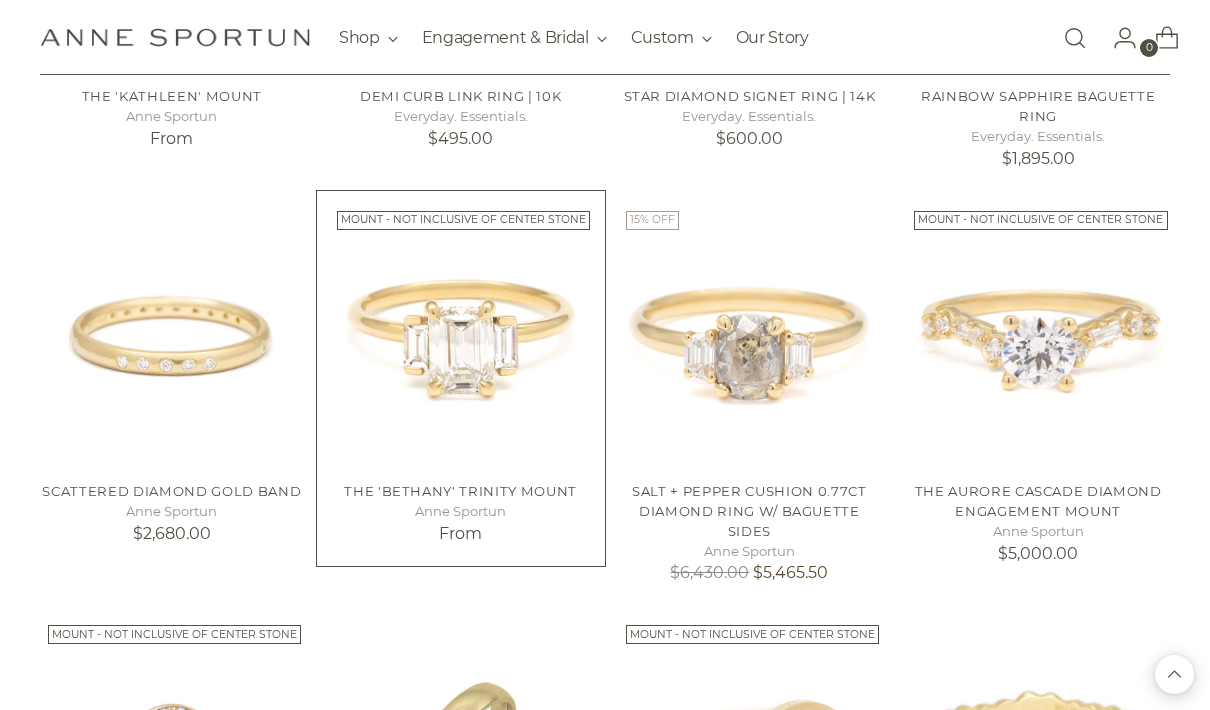 click at bounding box center [461, 335] 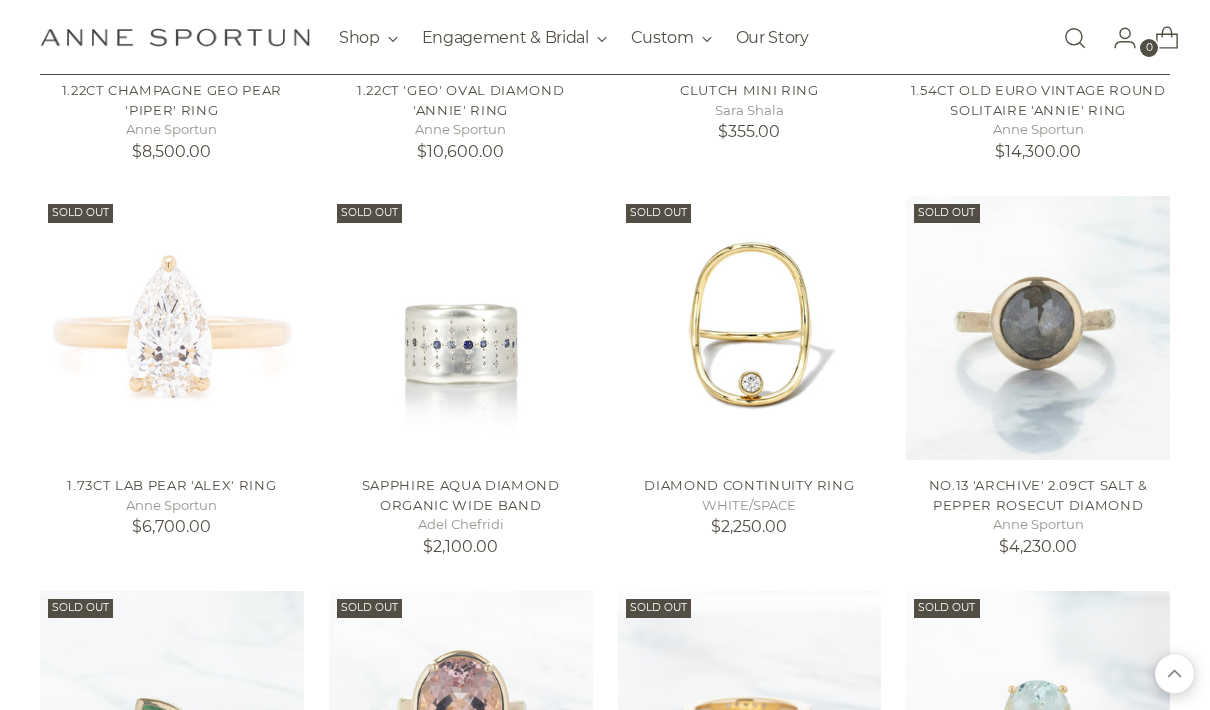 scroll, scrollTop: 26689, scrollLeft: 0, axis: vertical 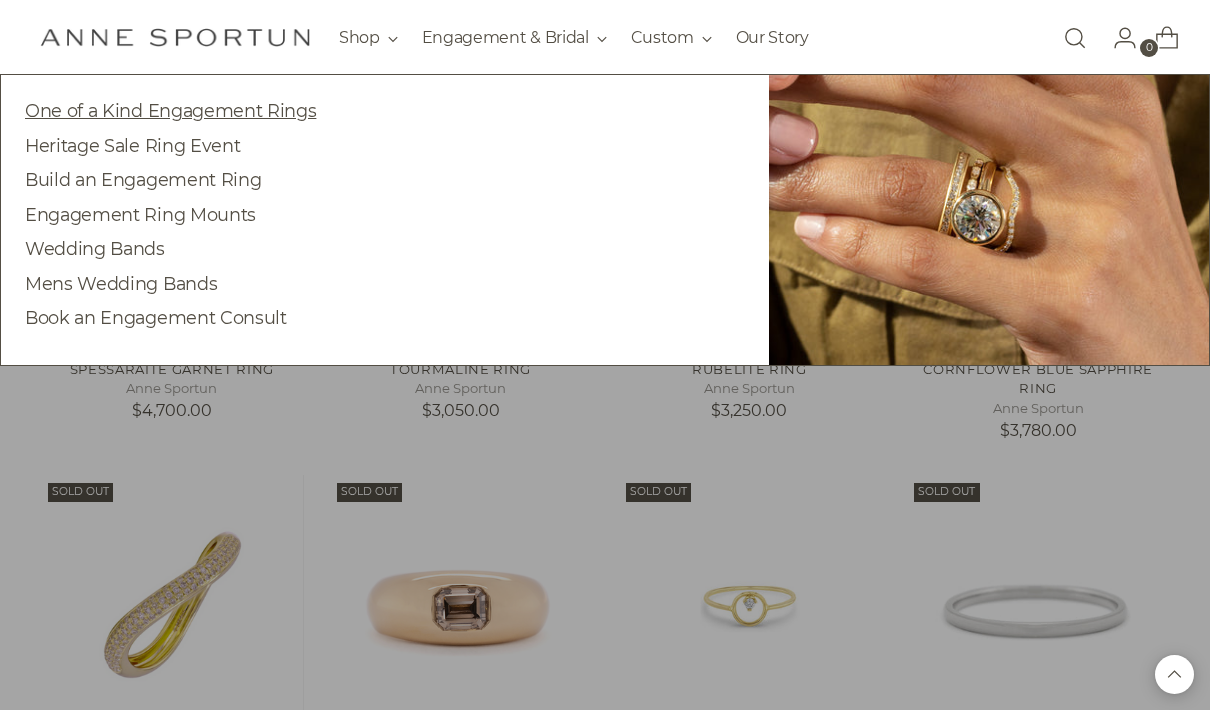 click on "One of a Kind Engagement Rings" at bounding box center (170, 110) 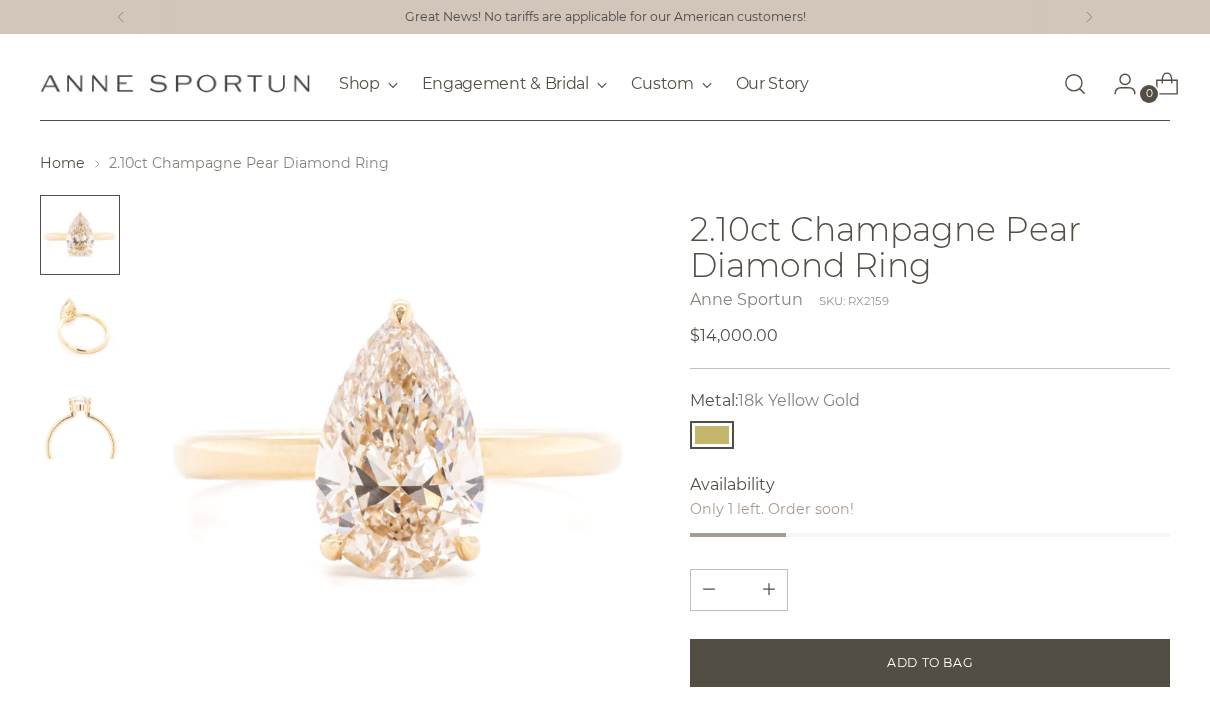 scroll, scrollTop: 0, scrollLeft: 0, axis: both 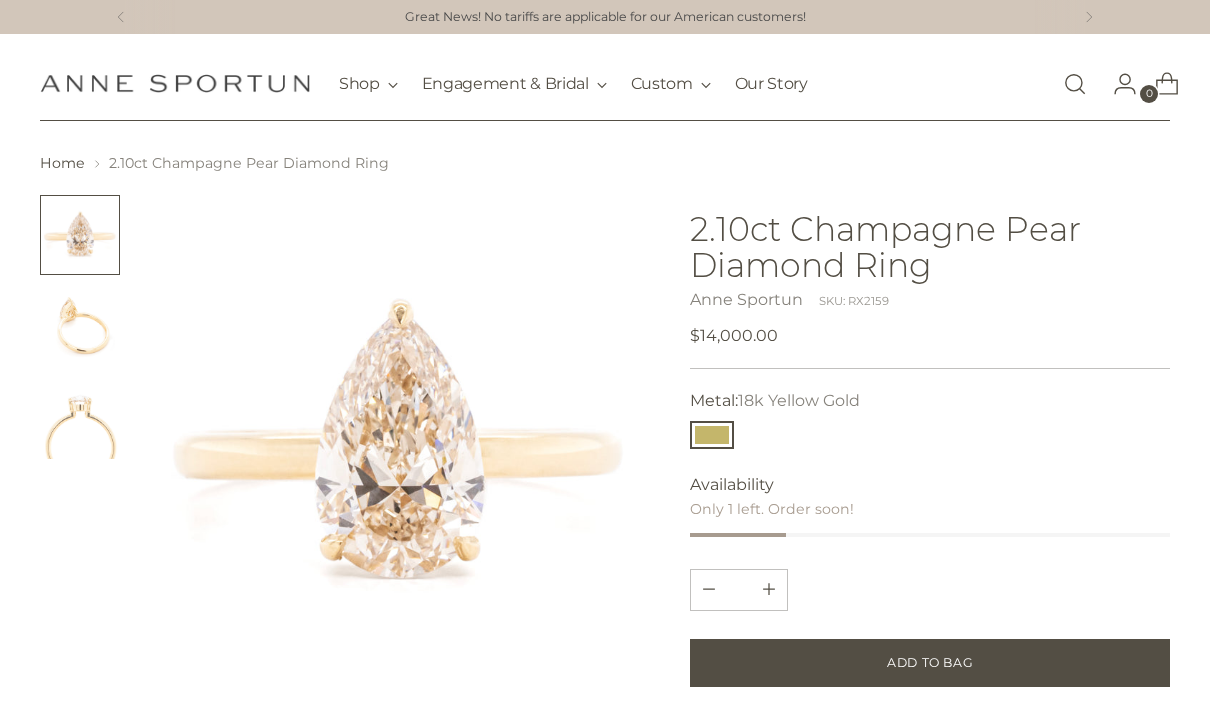 click at bounding box center [80, 327] 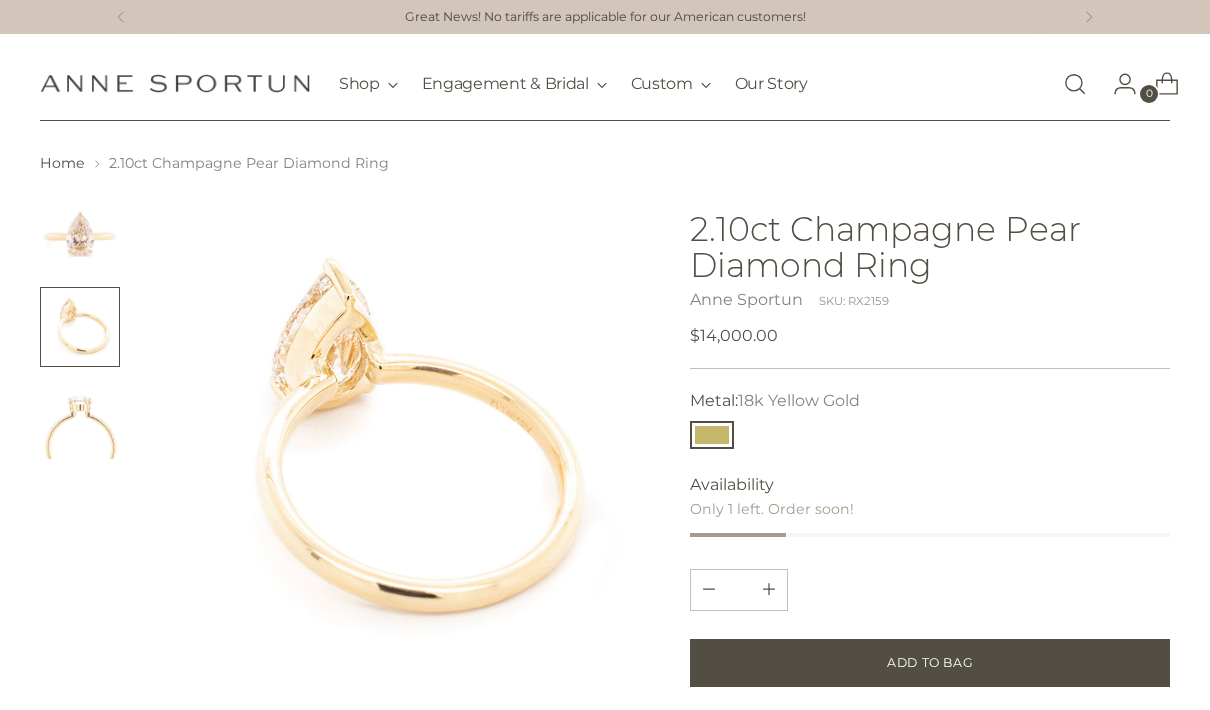 click at bounding box center (80, 419) 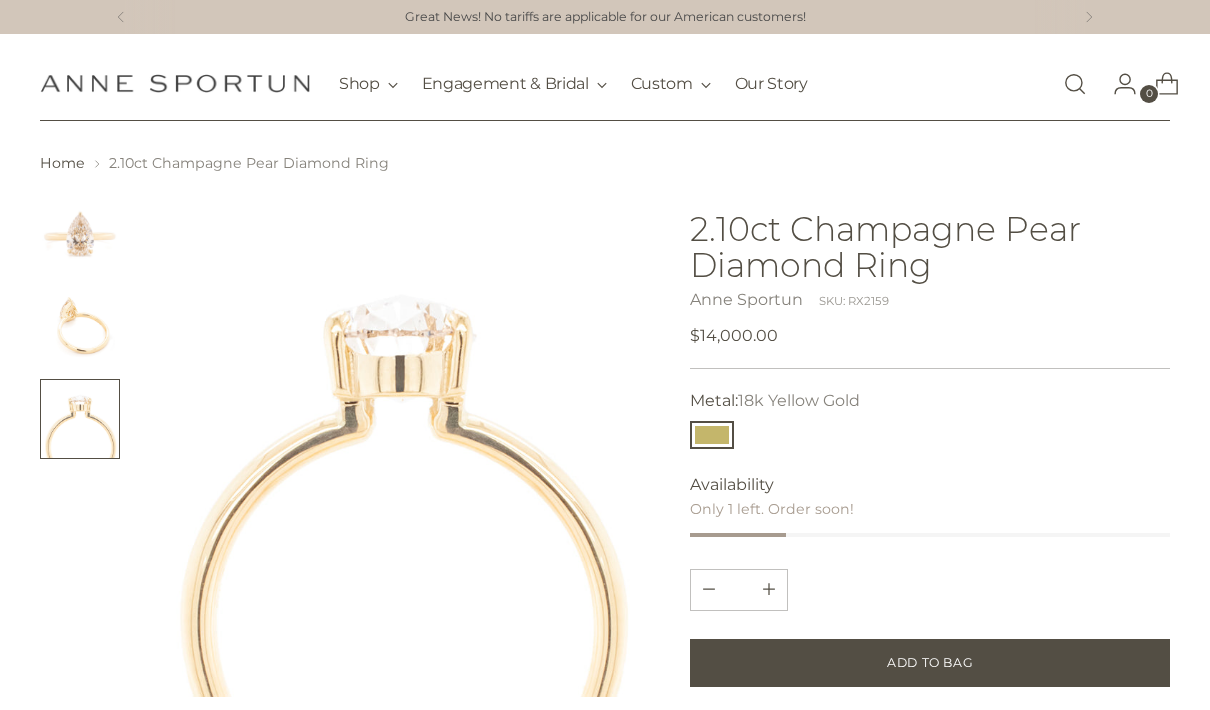 click at bounding box center [80, 235] 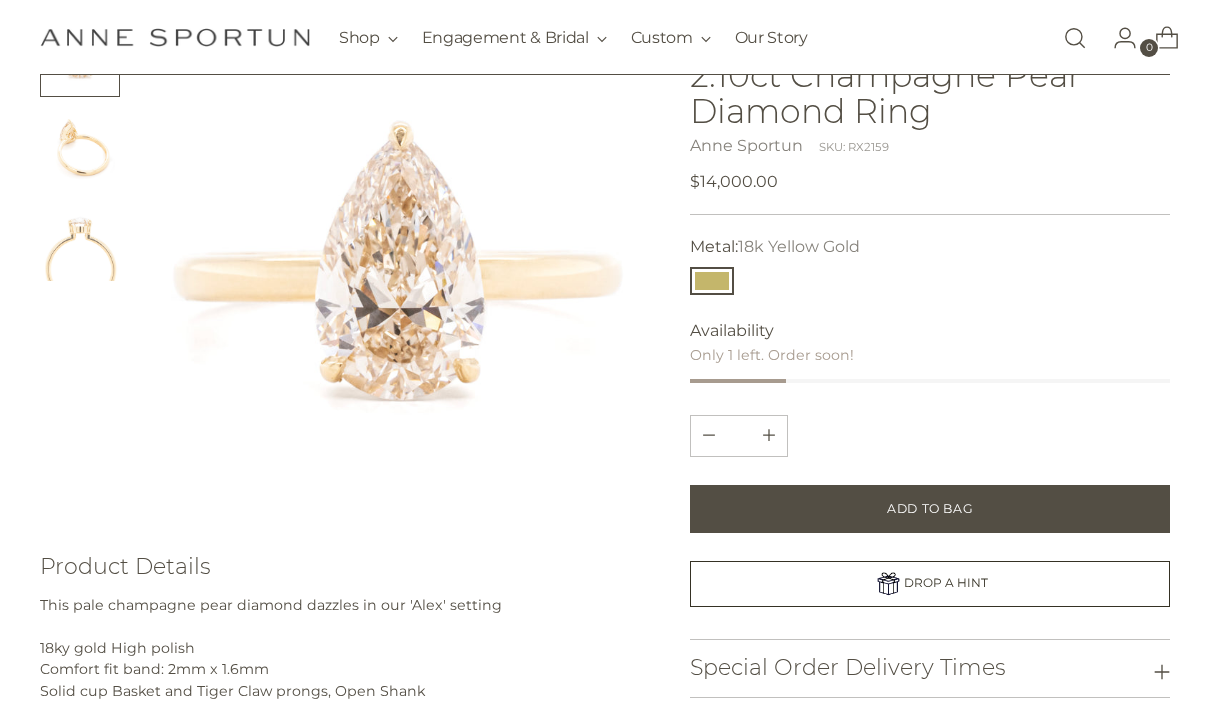 scroll, scrollTop: 0, scrollLeft: 0, axis: both 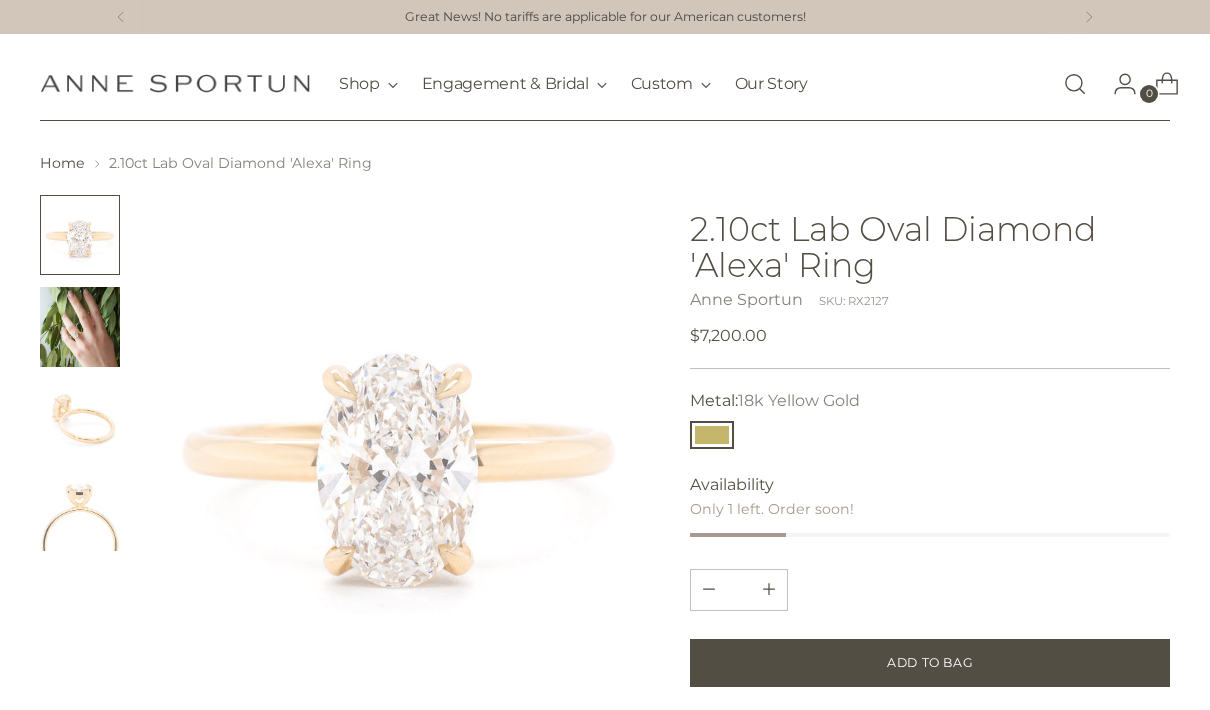 click at bounding box center [80, 327] 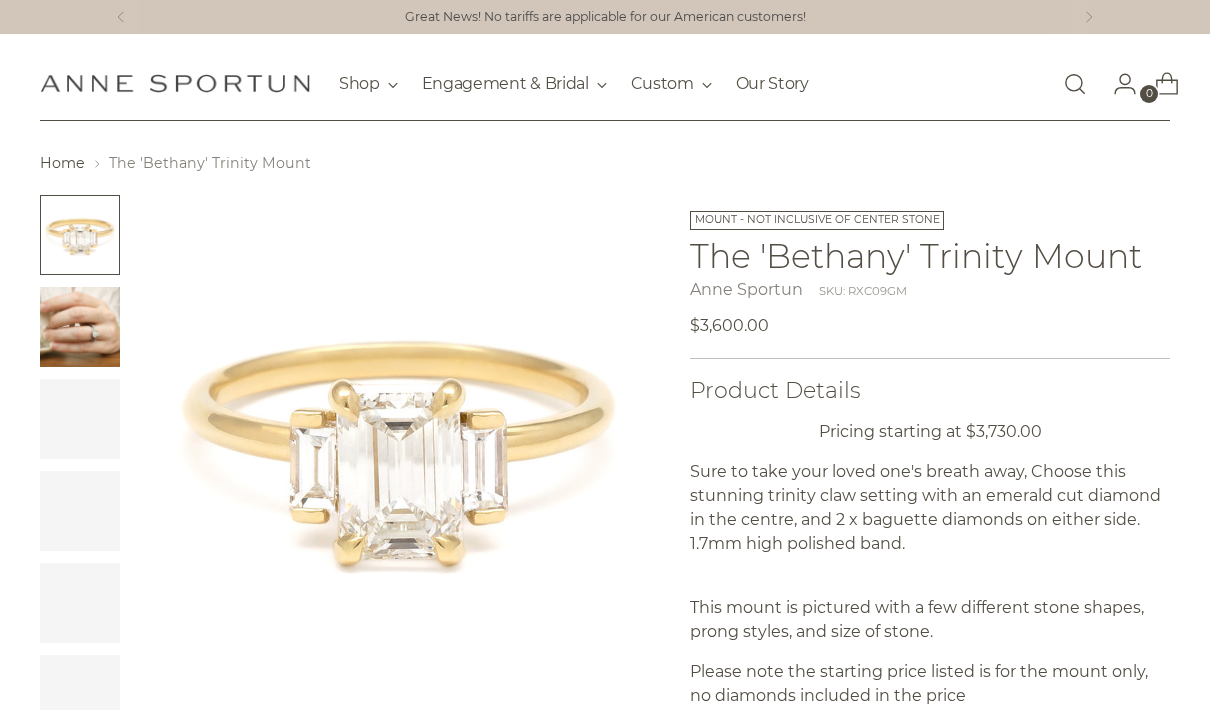 scroll, scrollTop: 0, scrollLeft: 0, axis: both 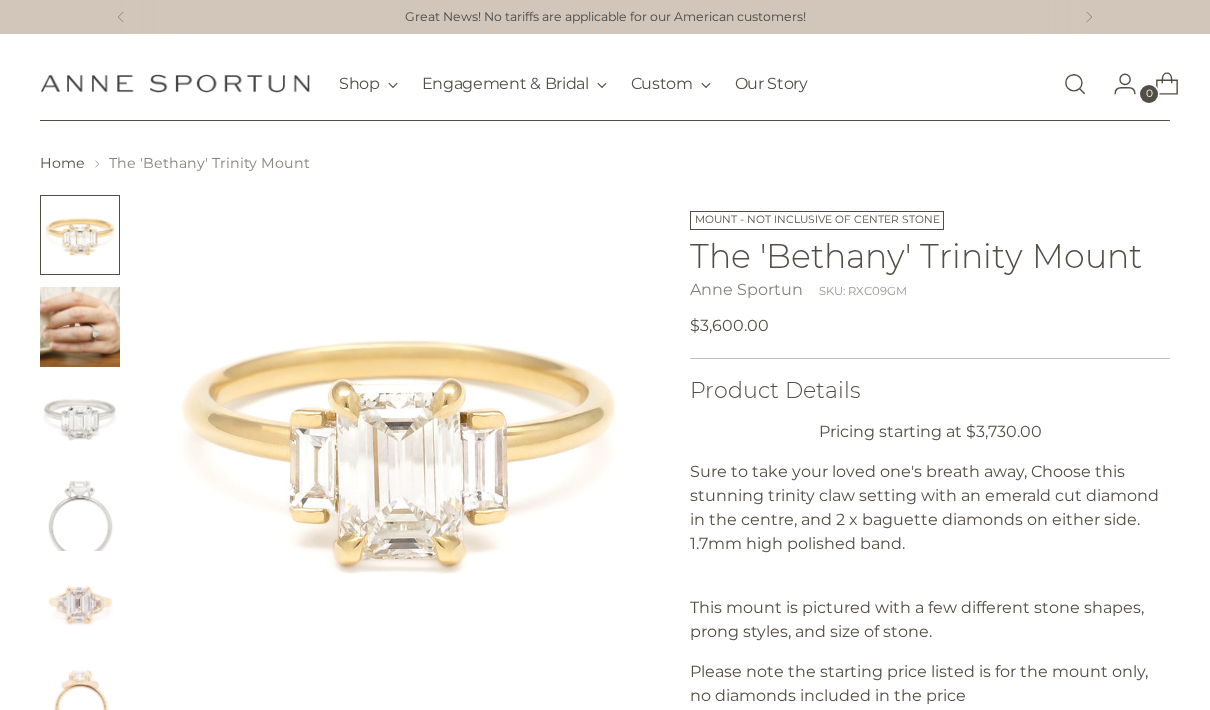 click at bounding box center [80, 327] 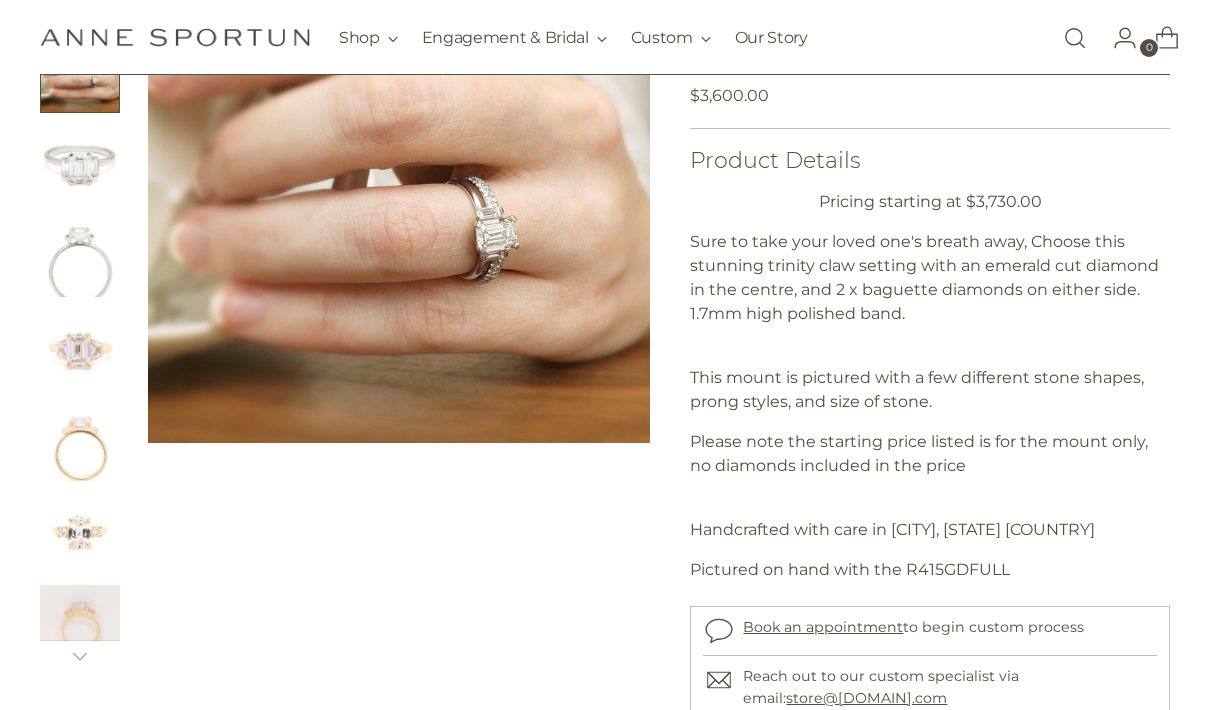 scroll, scrollTop: 204, scrollLeft: 0, axis: vertical 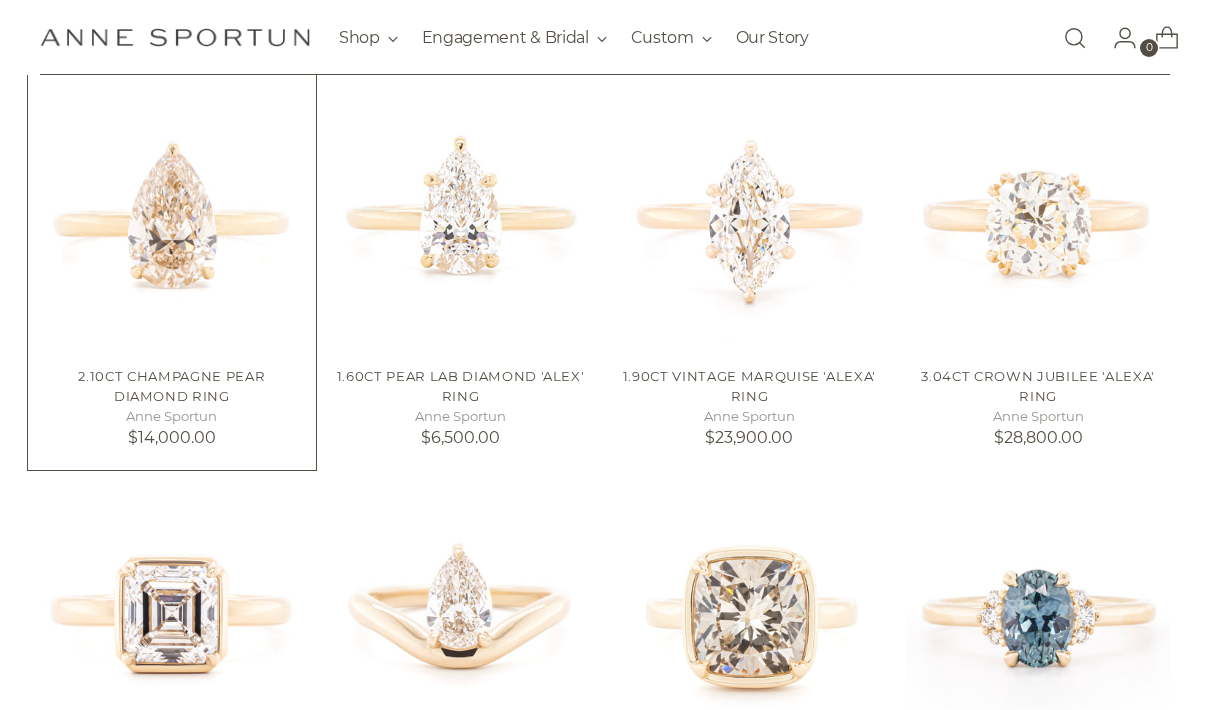 click at bounding box center (172, 219) 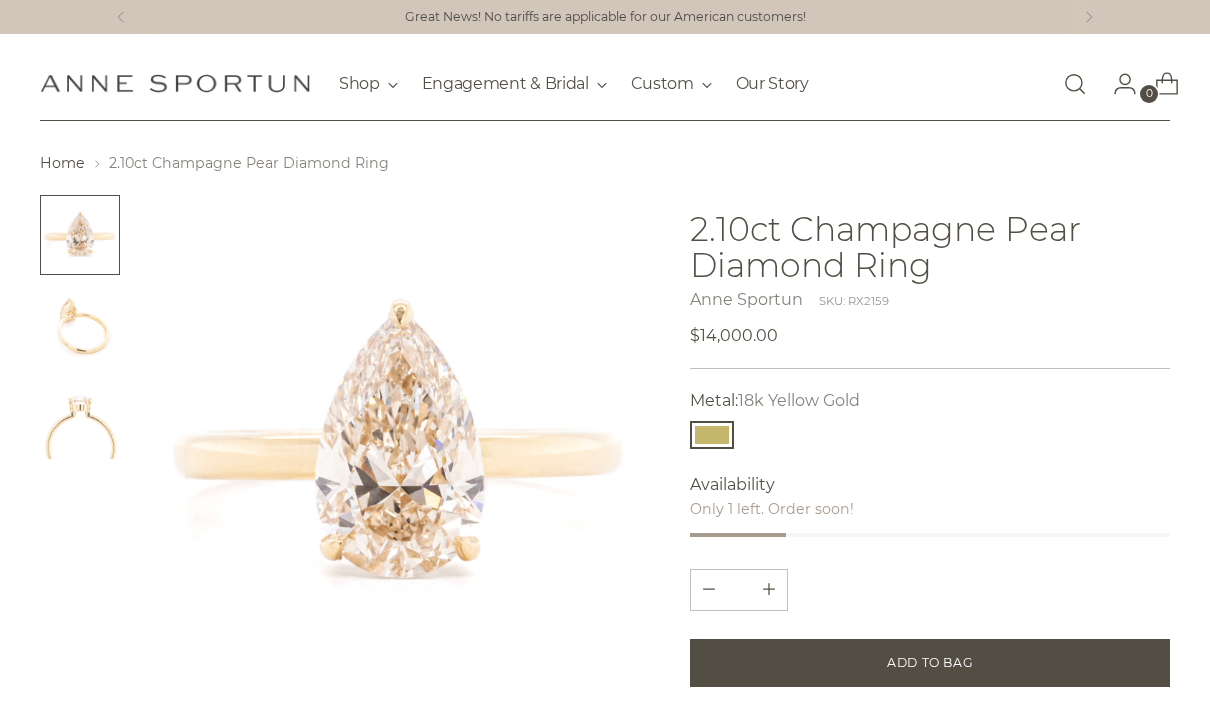 scroll, scrollTop: 0, scrollLeft: 0, axis: both 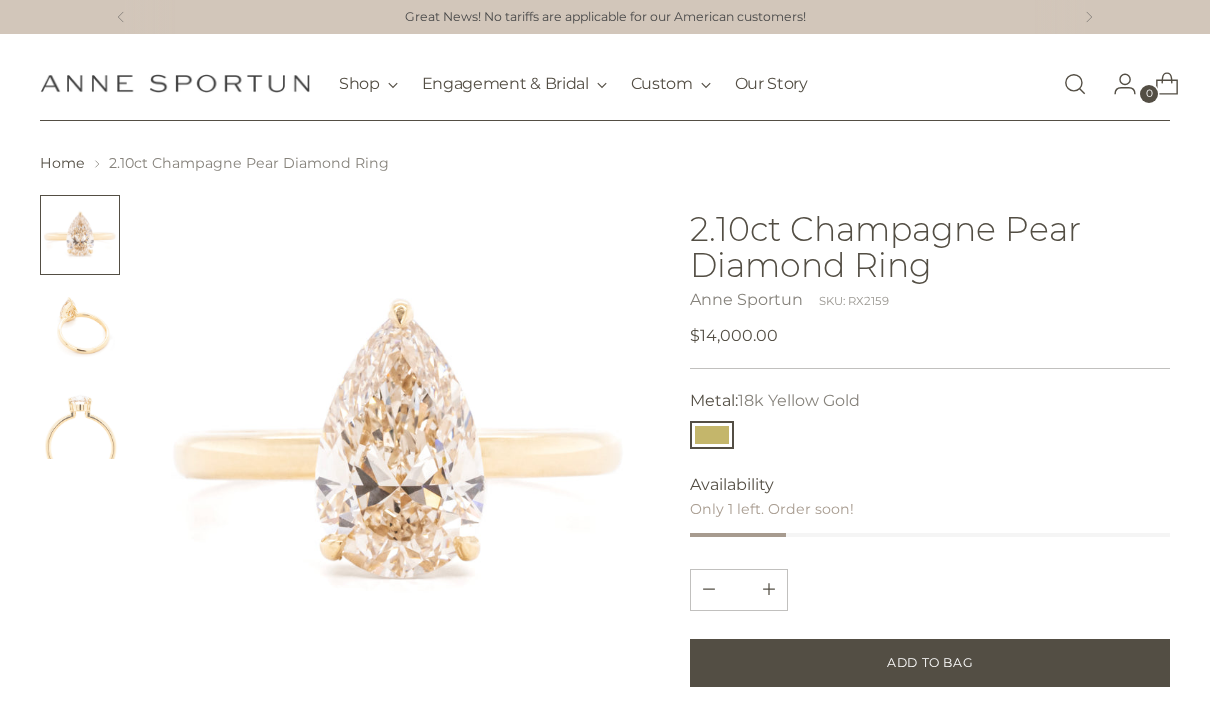 click at bounding box center [80, 327] 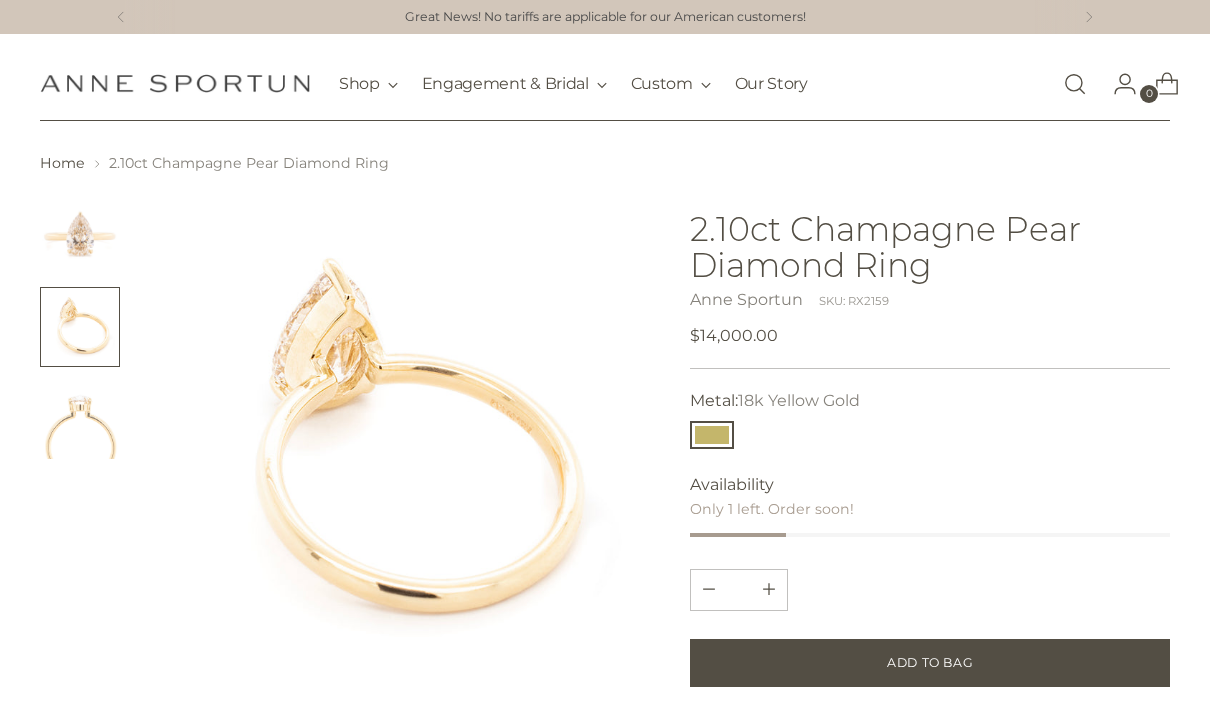 click at bounding box center [80, 419] 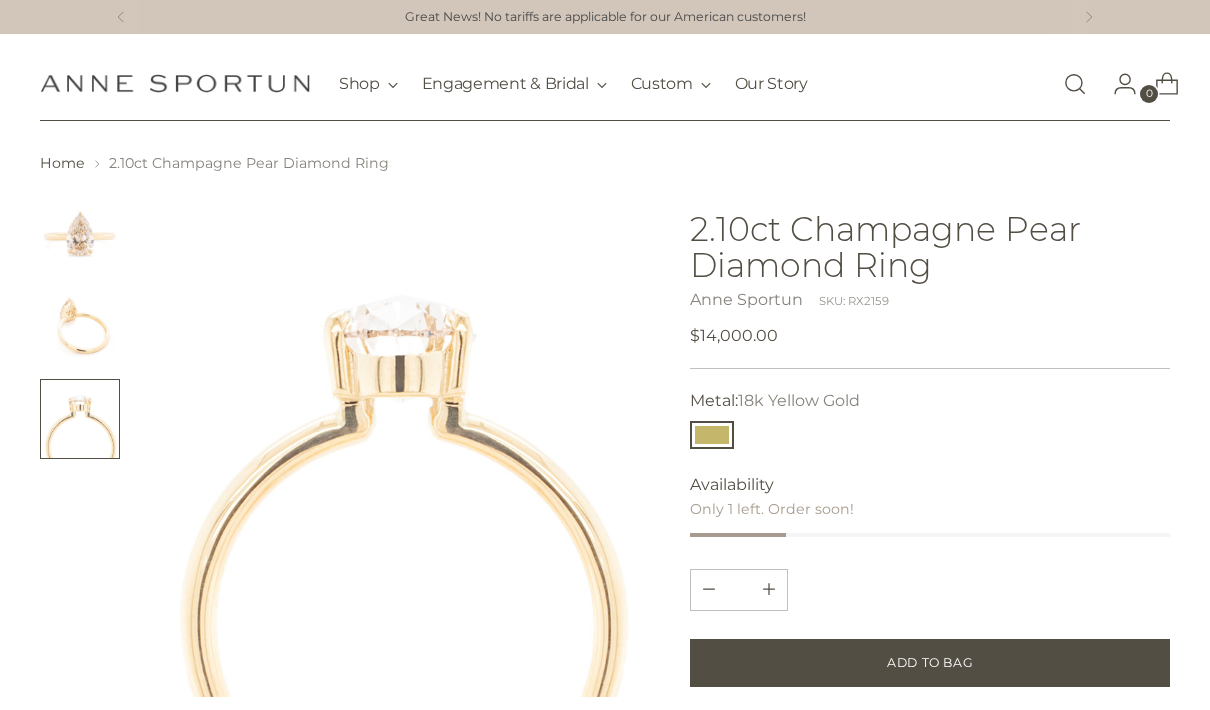 click at bounding box center [80, 235] 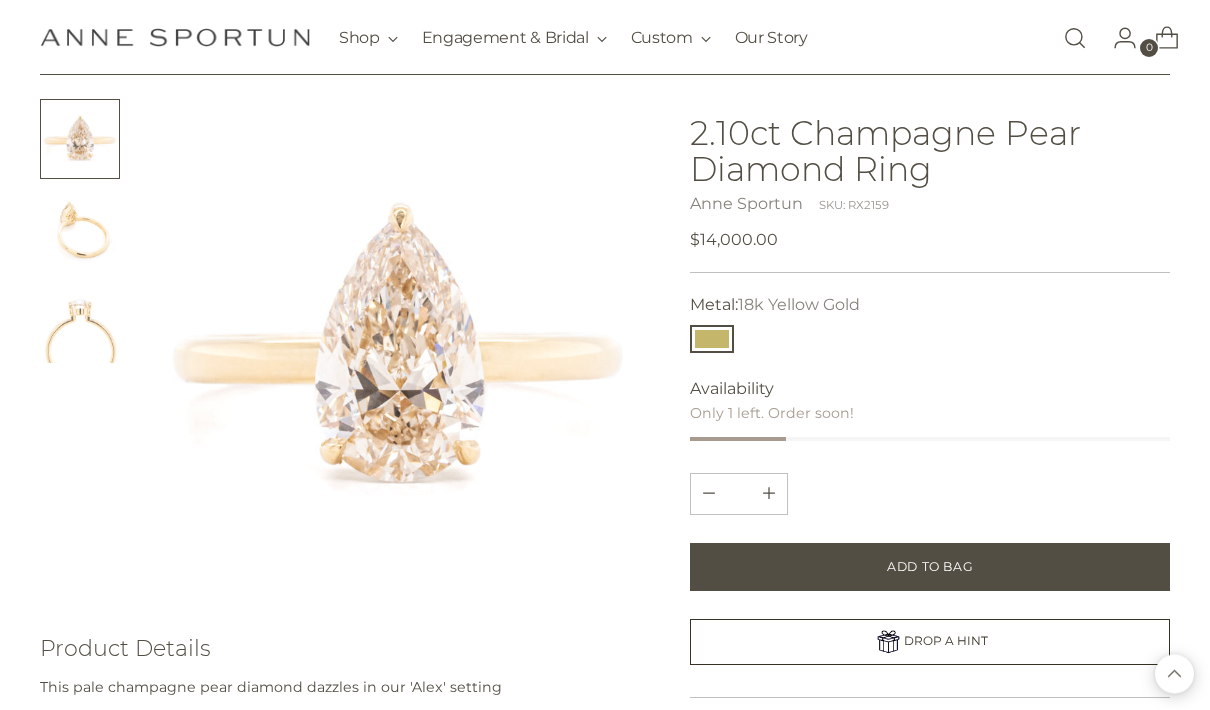 scroll, scrollTop: 0, scrollLeft: 0, axis: both 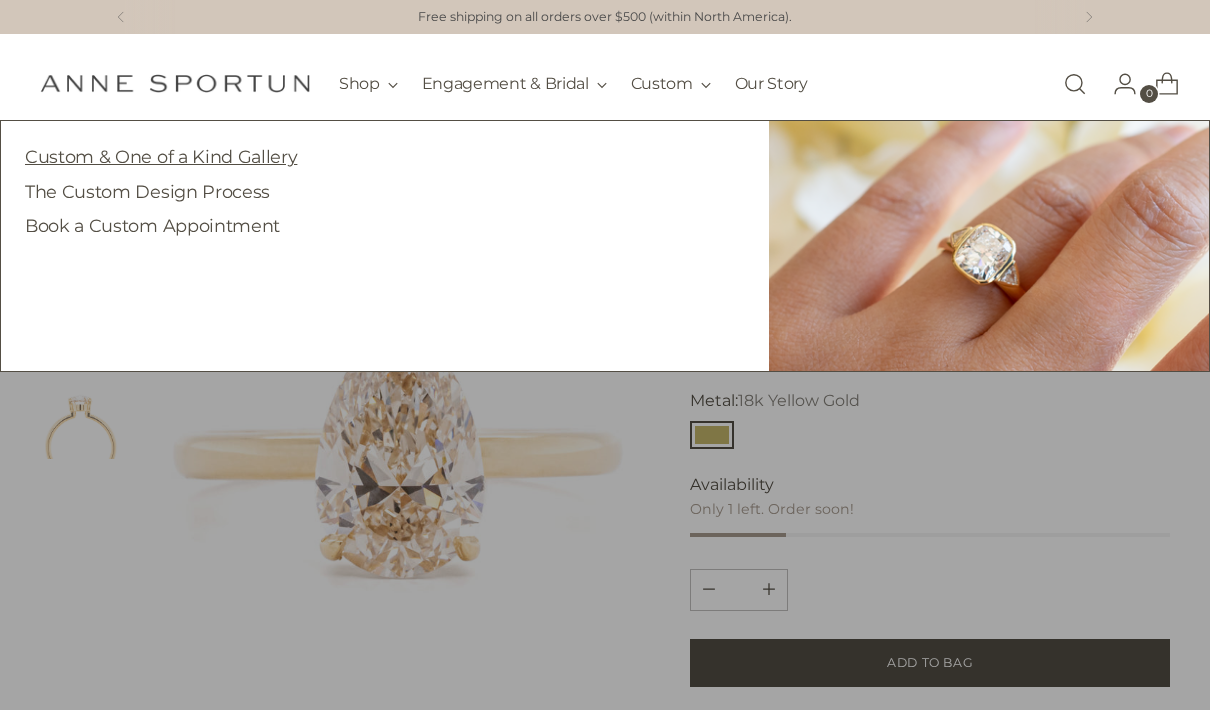 click on "Custom & One of a Kind Gallery" at bounding box center [161, 156] 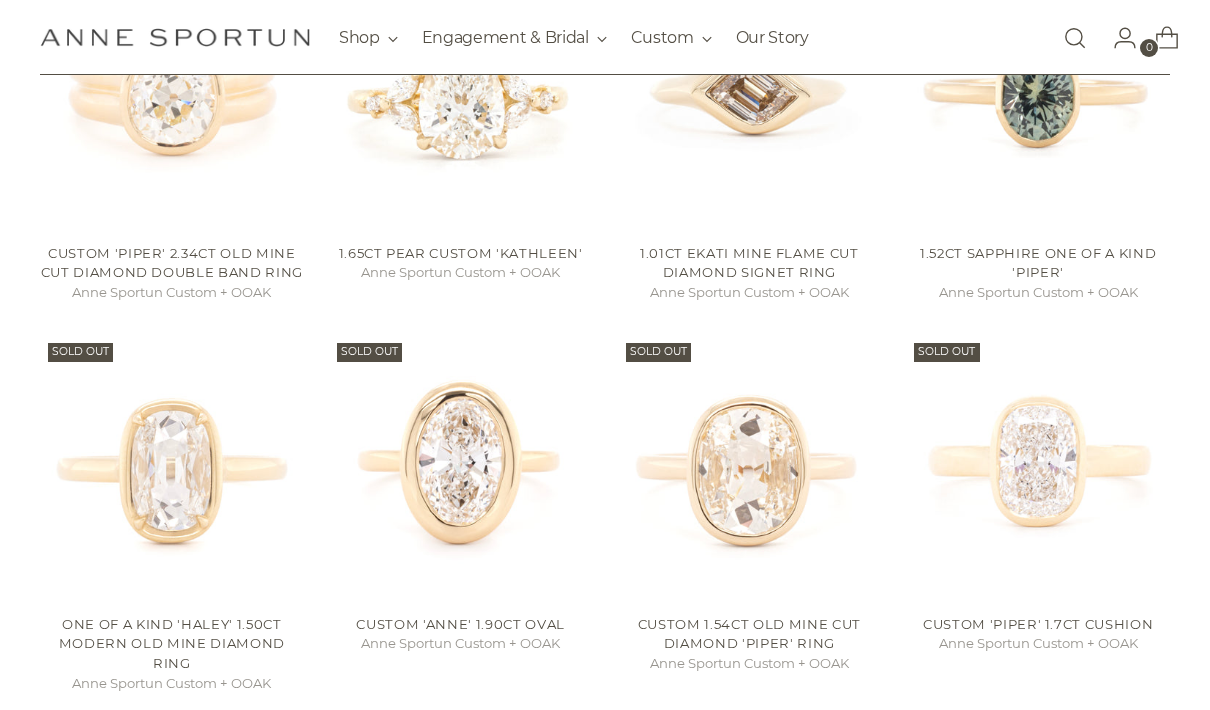 scroll, scrollTop: 1008, scrollLeft: 0, axis: vertical 